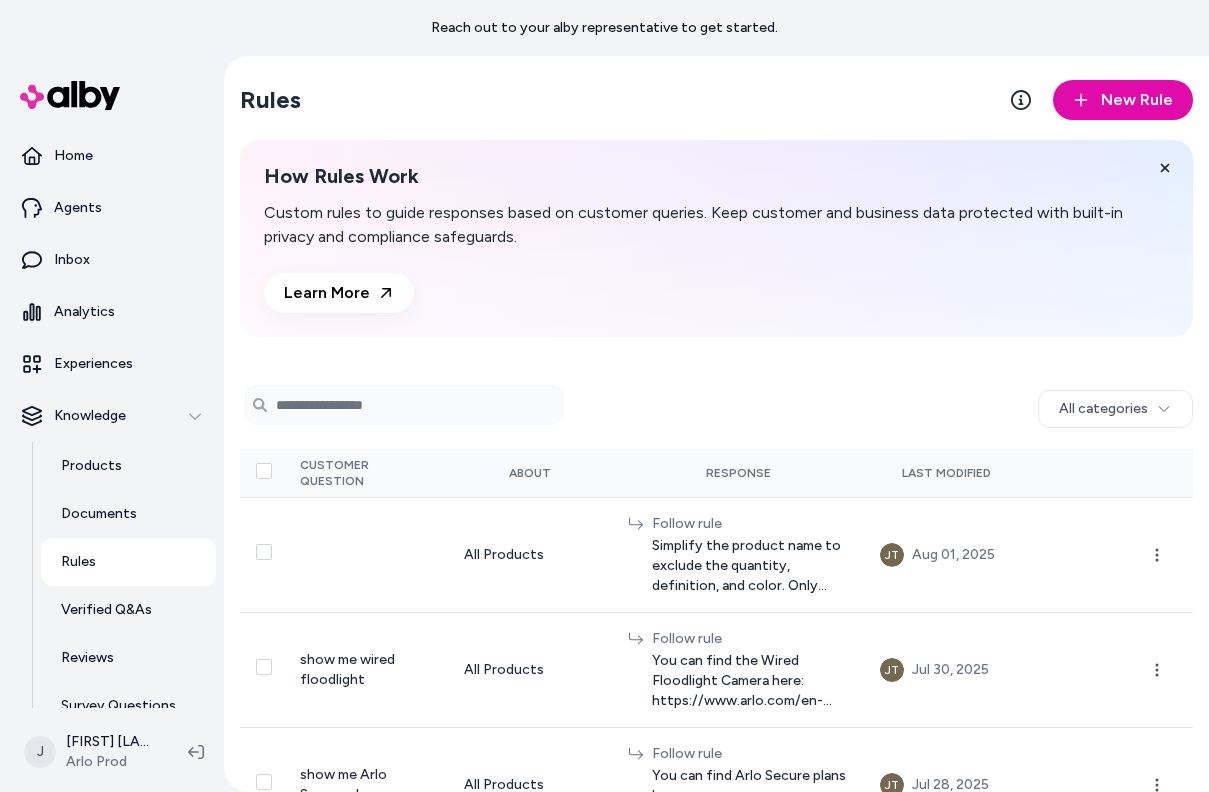 scroll, scrollTop: 0, scrollLeft: 0, axis: both 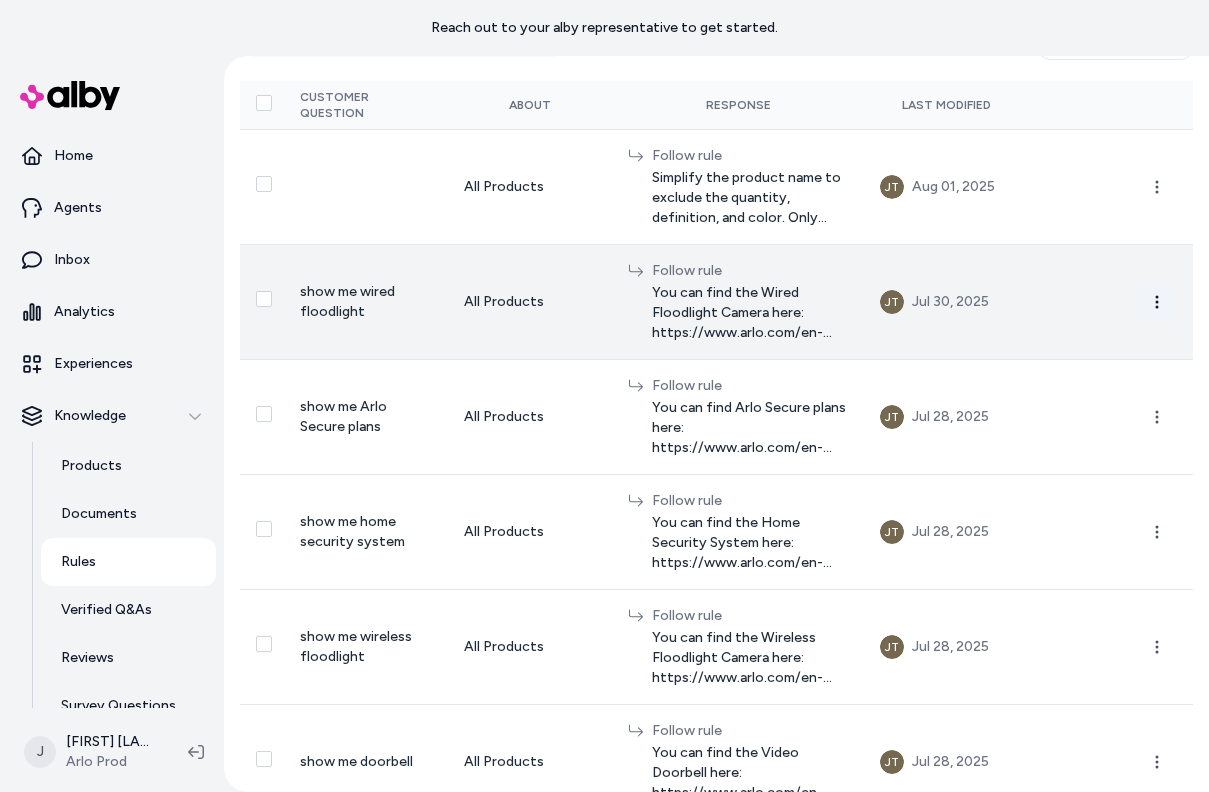click 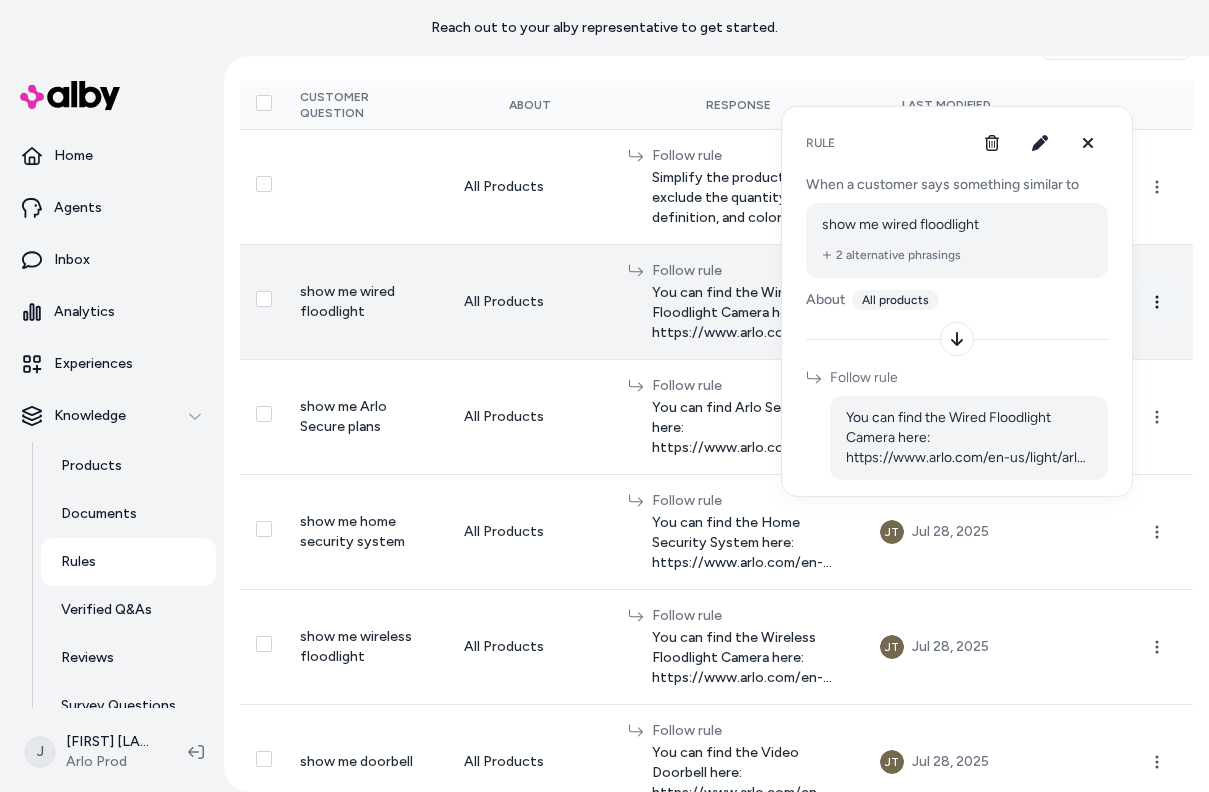 click 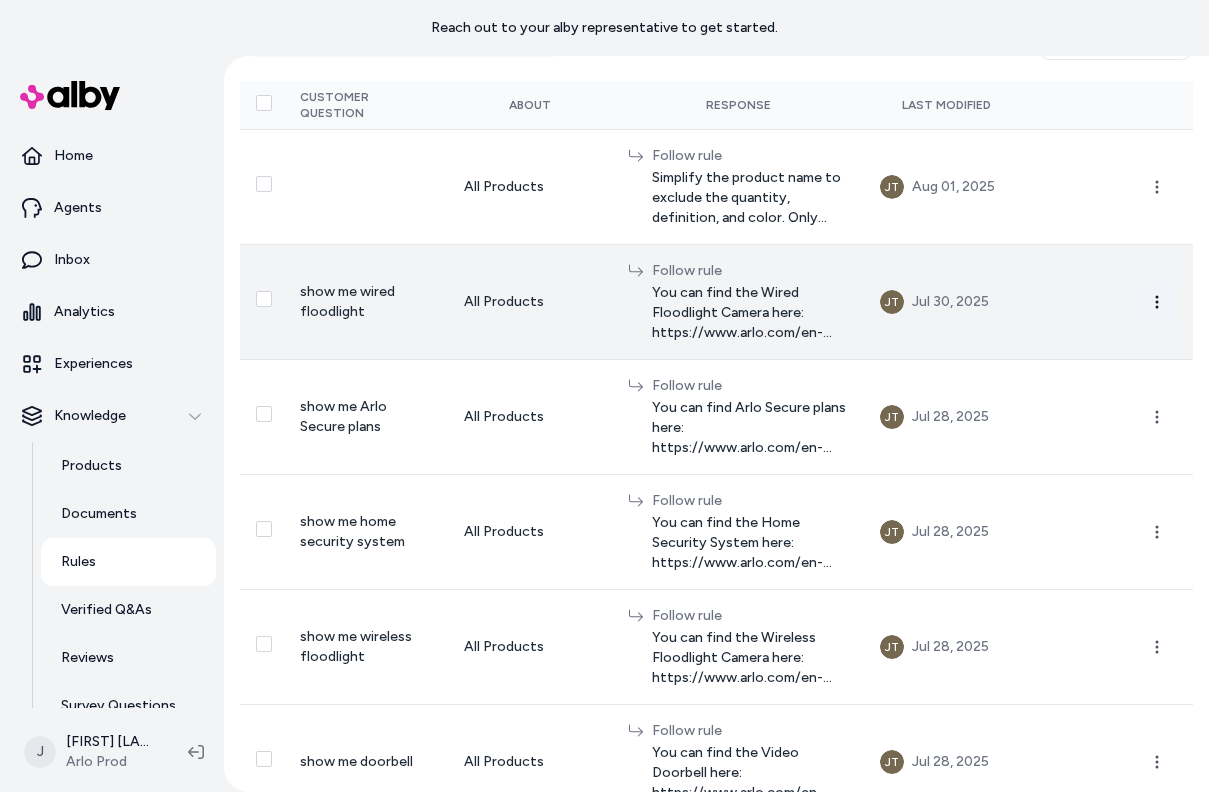 click 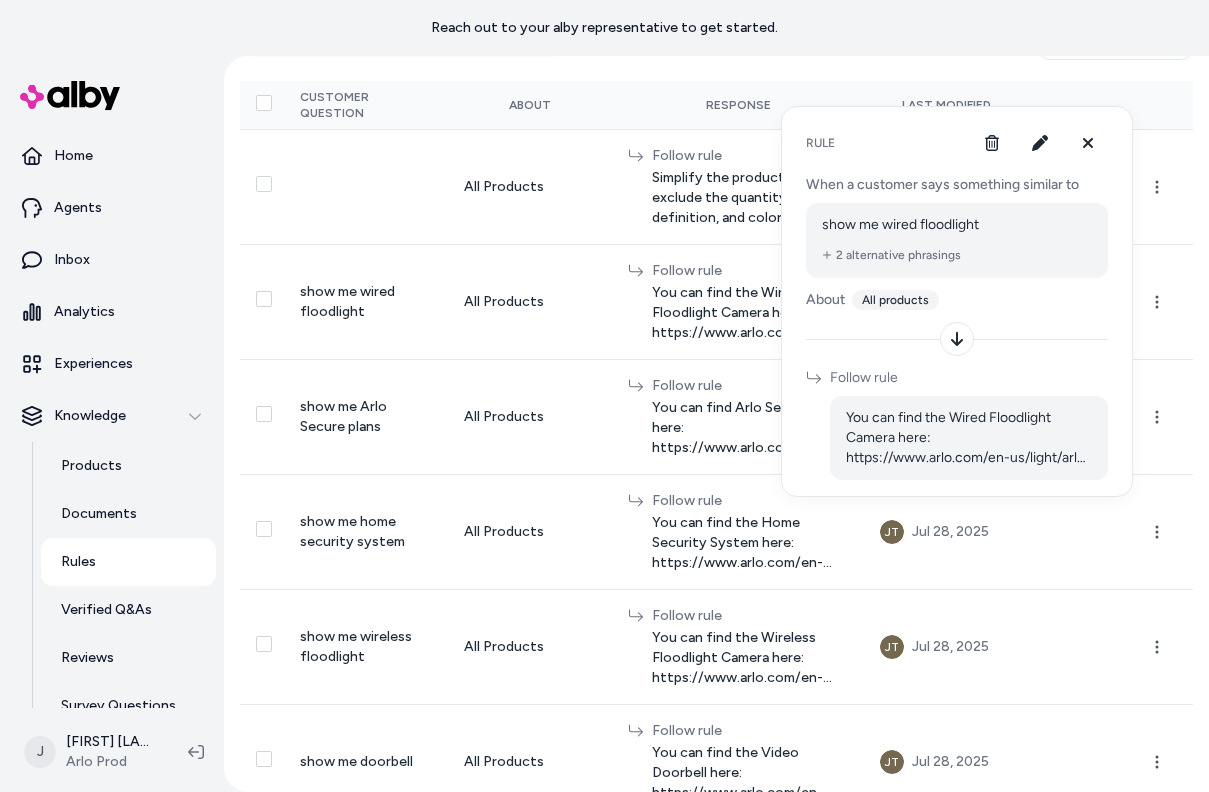 click on "2 alternative phrasings" at bounding box center [891, 255] 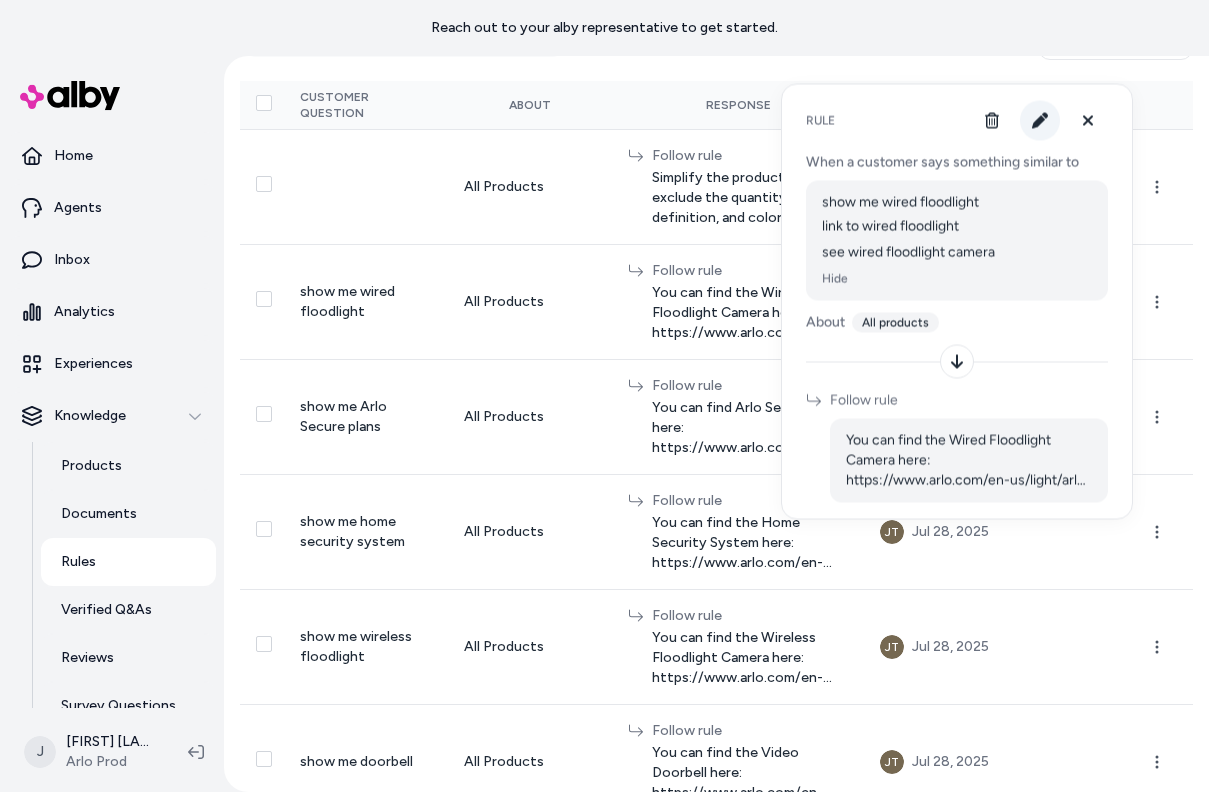 click 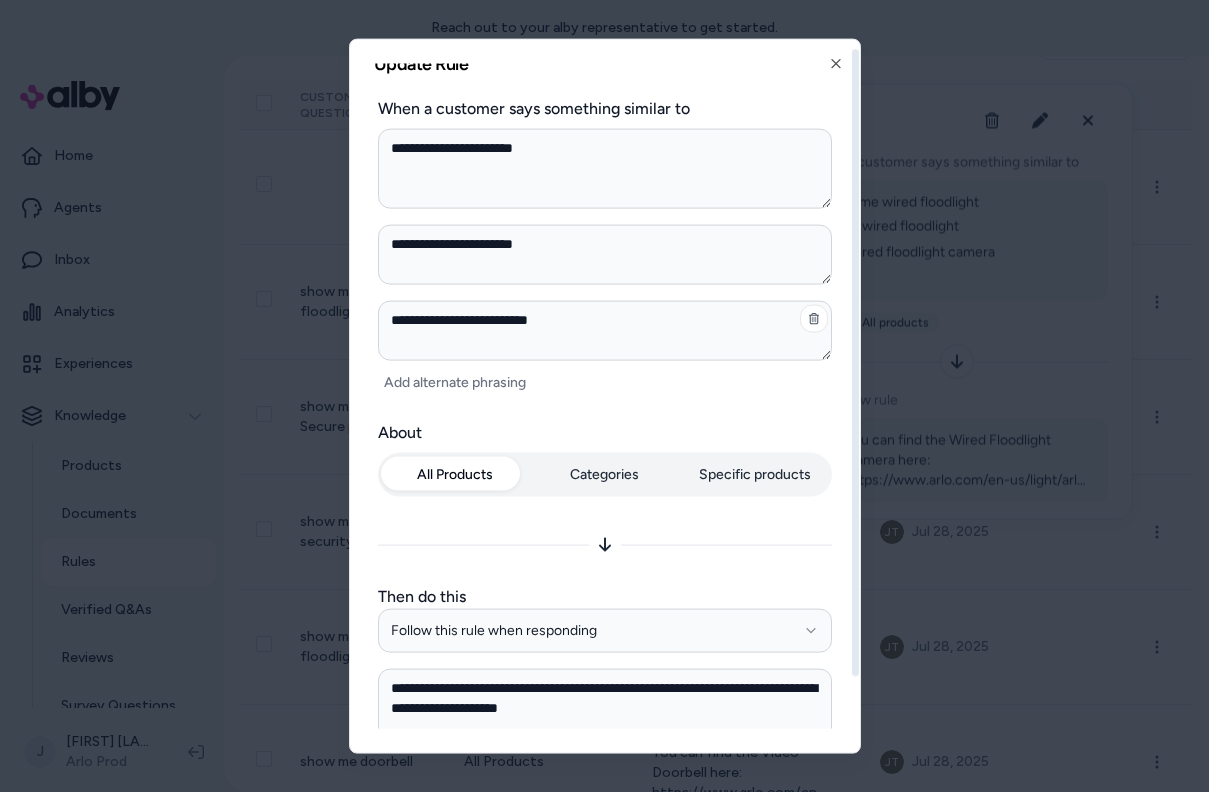 scroll, scrollTop: 7, scrollLeft: 0, axis: vertical 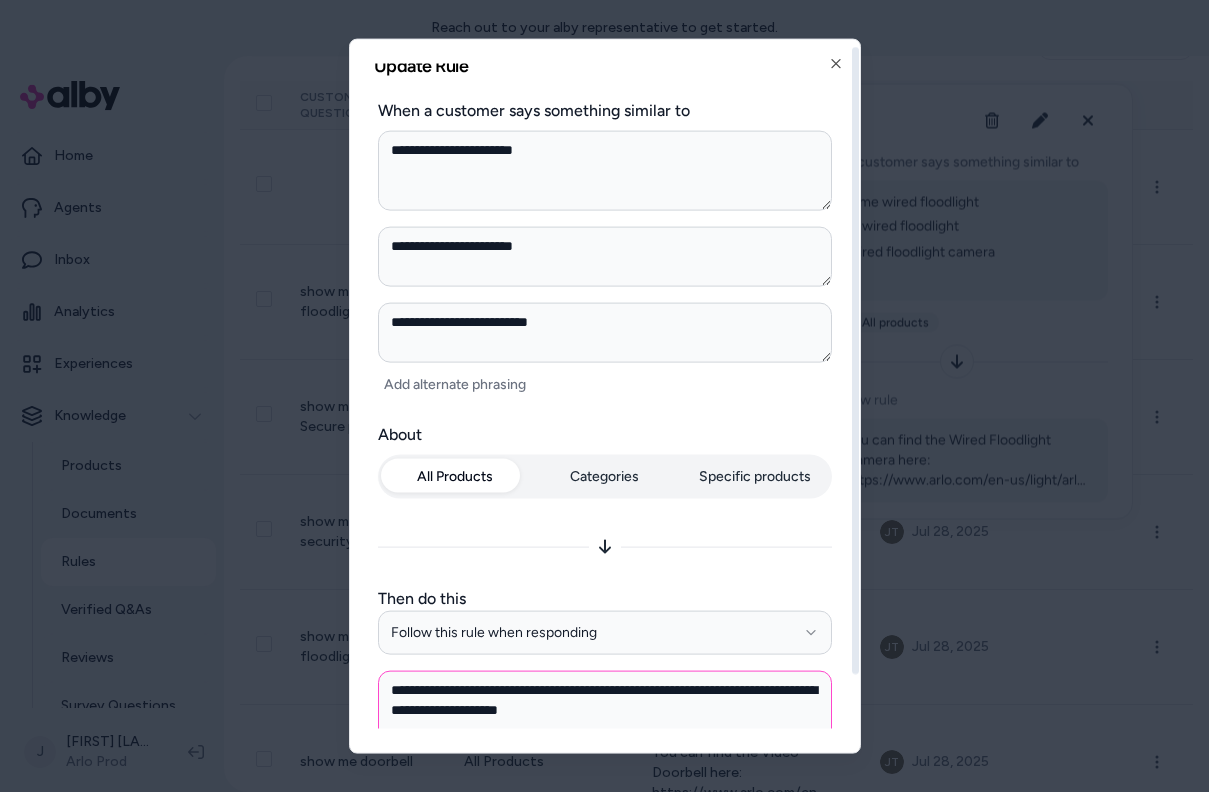 click on "**********" at bounding box center (605, 710) 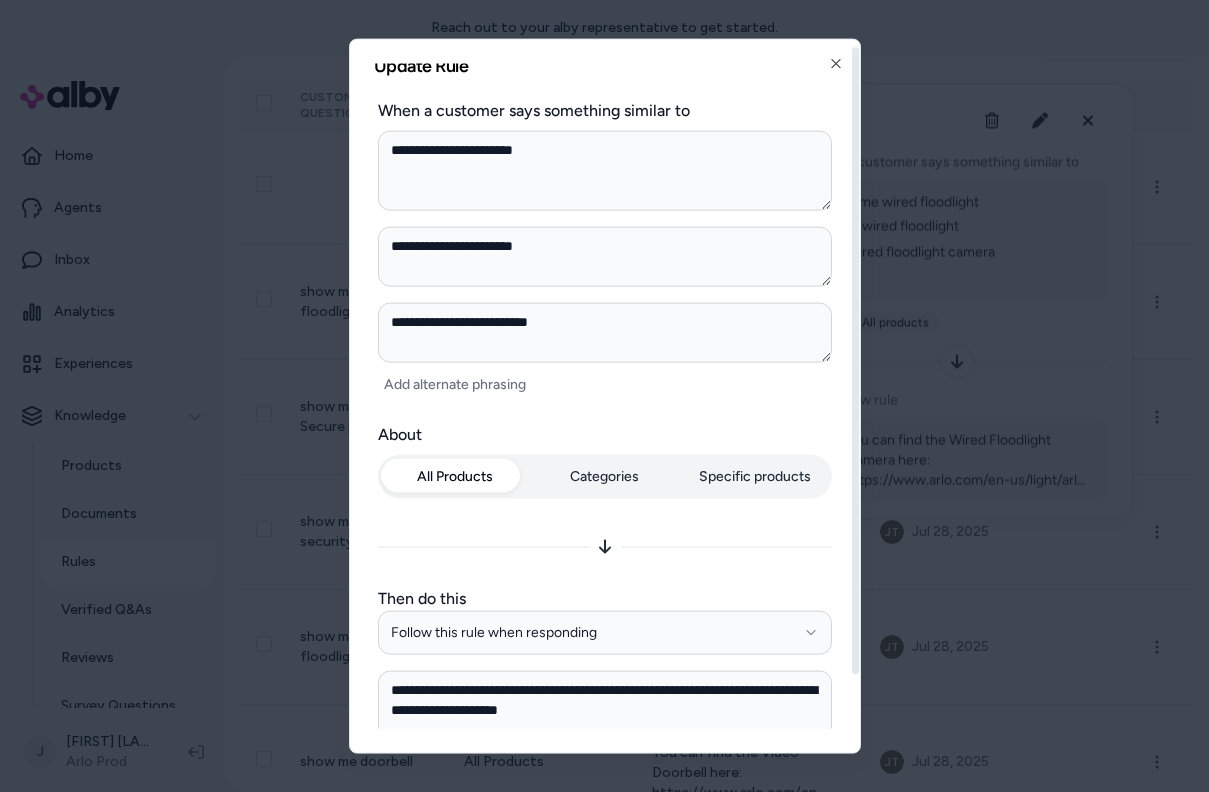click on "**********" at bounding box center (605, 587) 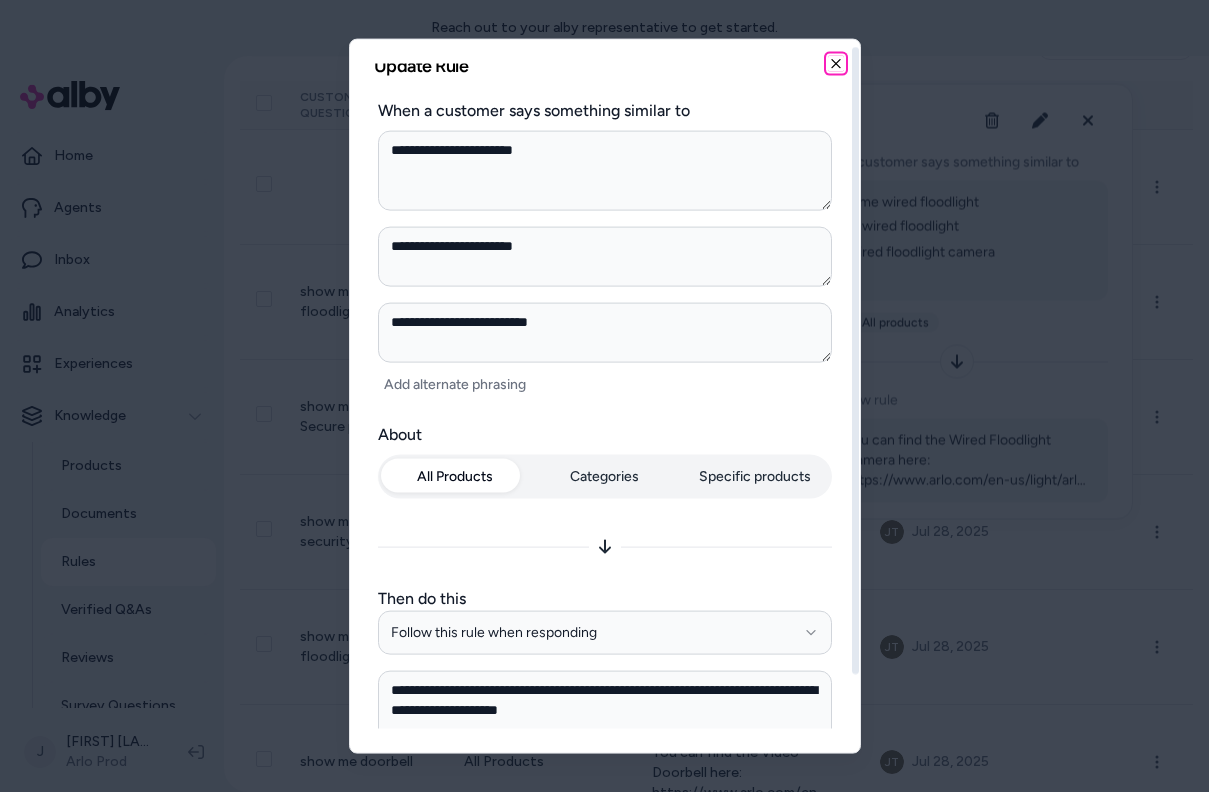 click 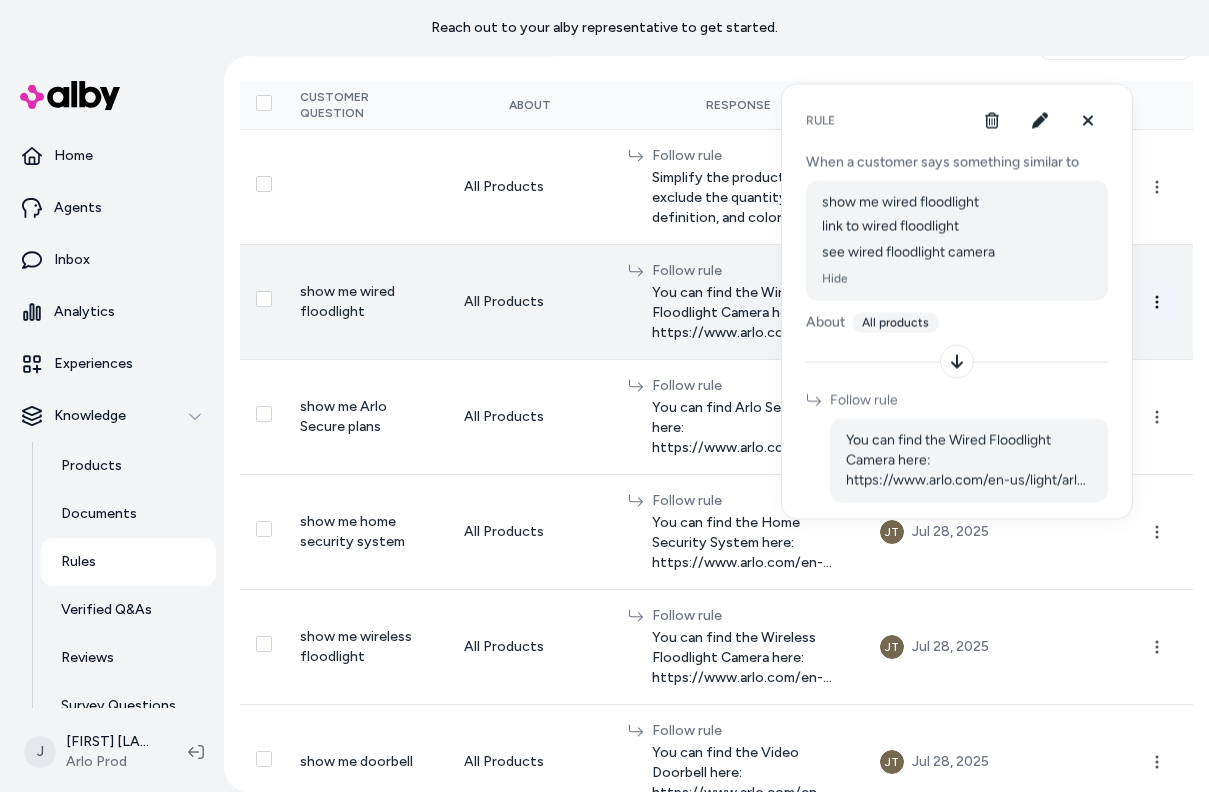 click at bounding box center (1157, 302) 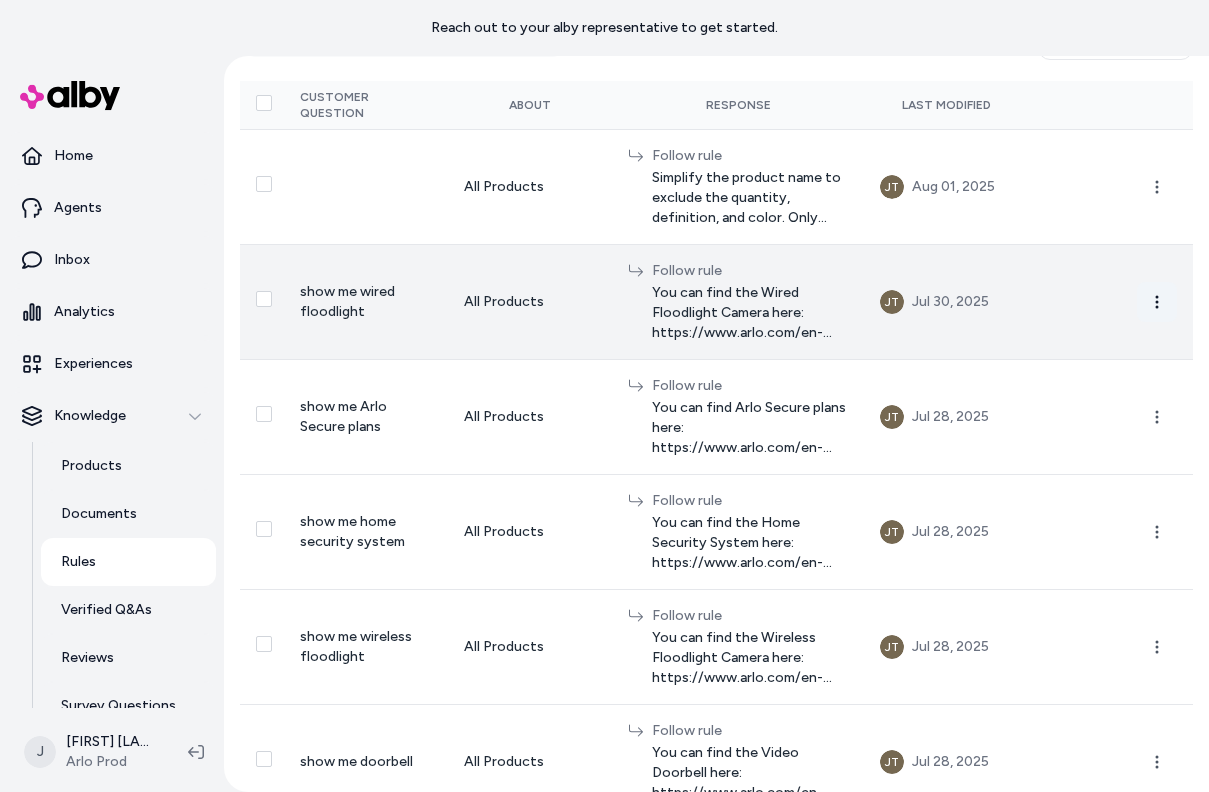 click at bounding box center [1157, 302] 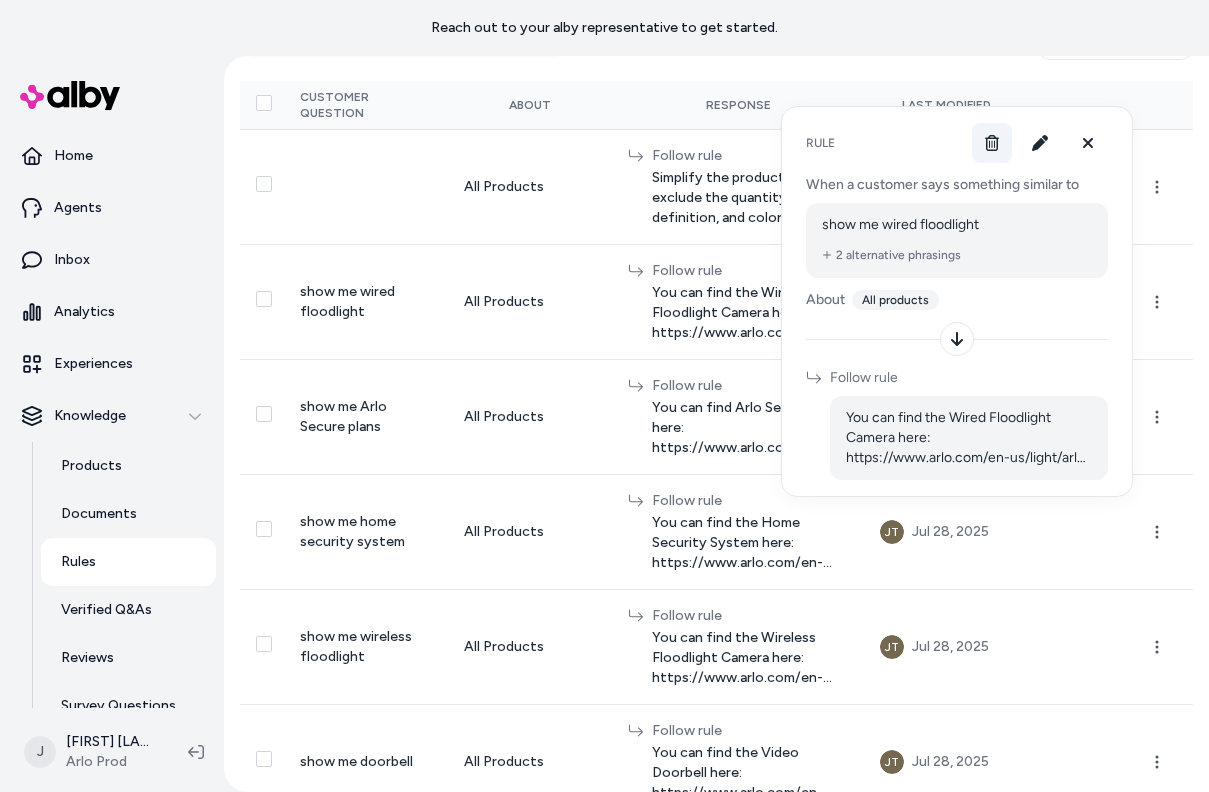 click 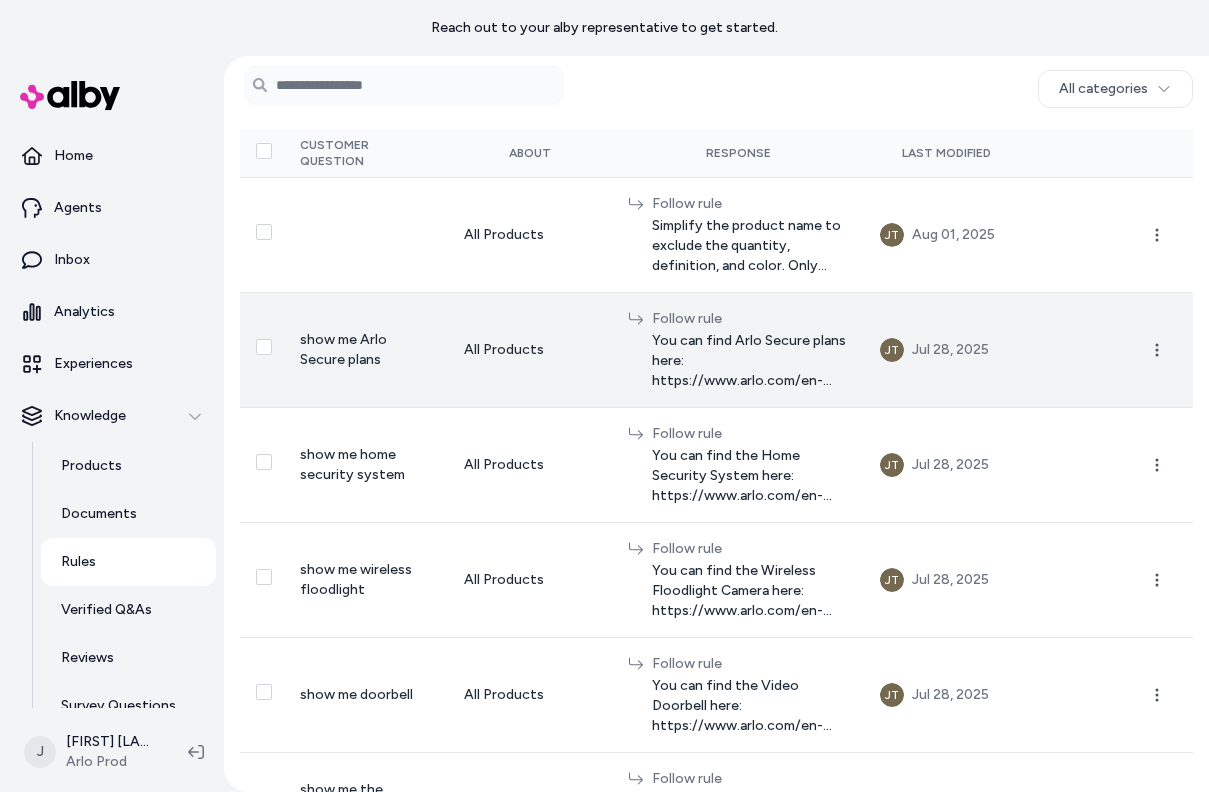 scroll, scrollTop: 291, scrollLeft: 0, axis: vertical 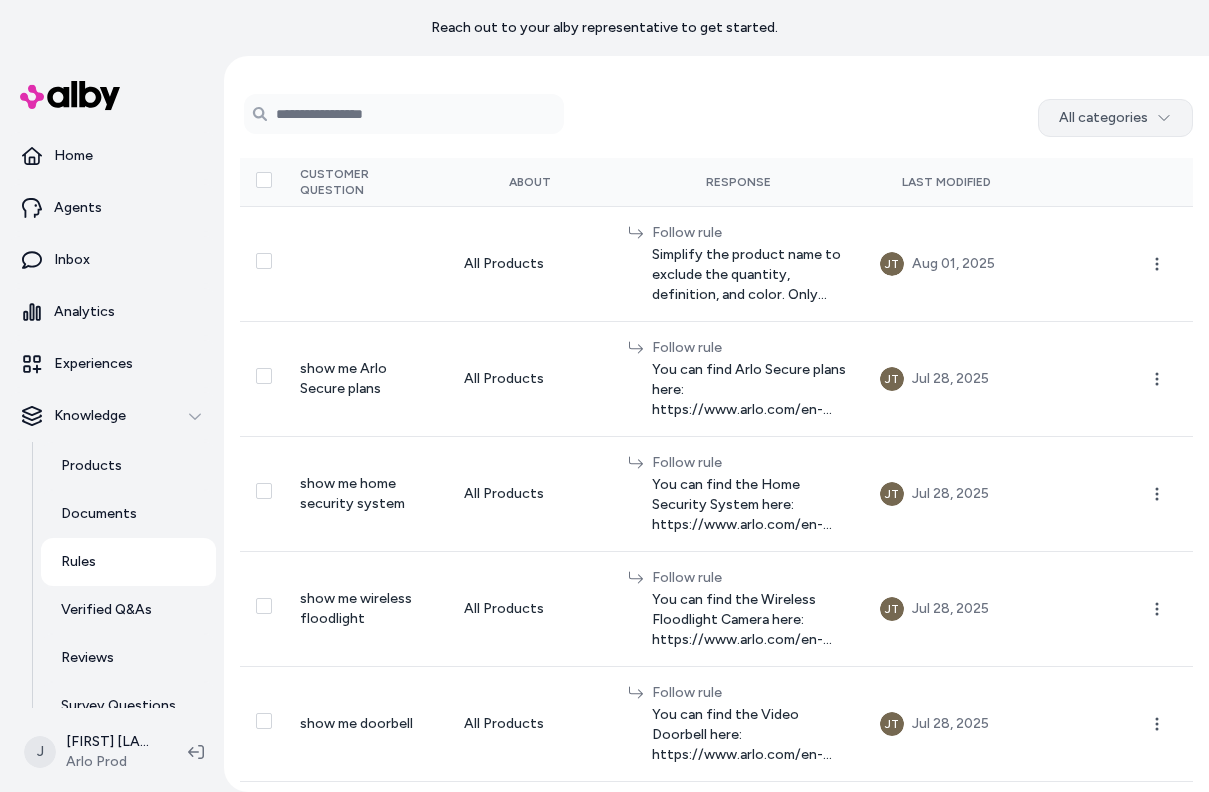 click on "Reach out to your alby representative to get started. Home Agents Inbox Analytics Experiences Knowledge Products Documents Rules Verified Q&As Reviews Survey Questions Integrations J [FIRST] [LAST] Arlo Prod Rules New Rule How Rules Work Custom rules to guide responses based on customer queries. Keep customer and business data protected with built-in privacy and compliance safeguards. Learn More 0  selected Search Products All categories Customer Question About Response Last Modified   All Products Follow rule Simplify the product name to exclude the quantity, definition, and color. Only refer to the product by the name of its parent product.
Ex: "Video Doorbell - White / 2K / 1 Video Doorbell" becomes "Video Doorbell" JT Aug 01, 2025 show me Arlo Secure plans All Products Follow rule You can find Arlo Secure plans here: https://www.arlo.com/en-us/arlosecure.html JT Jul 28, 2025 show me home security system All Products Follow rule JT Jul 28, 2025 show me wireless floodlight All Products Follow rule JT JT JT *" at bounding box center (604, 396) 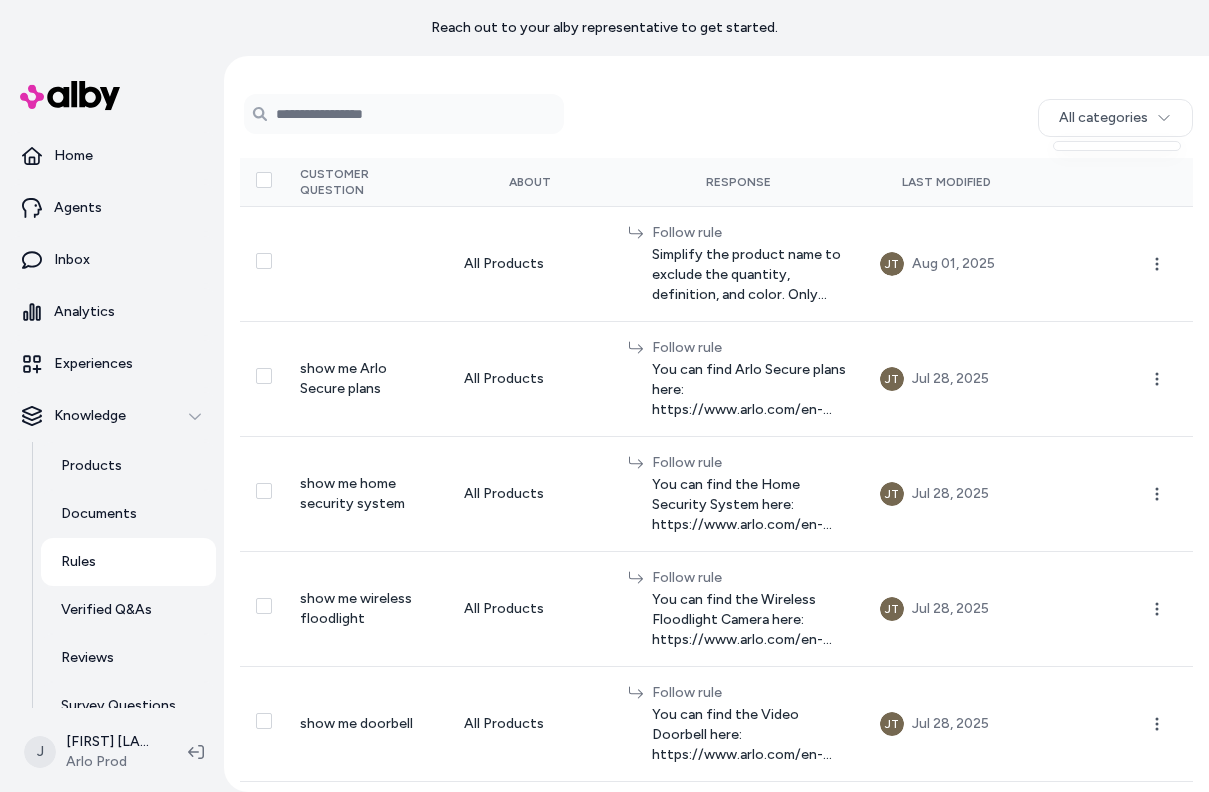 click on "Reach out to your alby representative to get started. Home Agents Inbox Analytics Experiences Knowledge Products Documents Rules Verified Q&As Reviews Survey Questions Integrations J [FIRST] [LAST] Arlo Prod Rules New Rule How Rules Work Custom rules to guide responses based on customer queries. Keep customer and business data protected with built-in privacy and compliance safeguards. Learn More 0  selected Search Products All categories Customer Question About Response Last Modified   All Products Follow rule Simplify the product name to exclude the quantity, definition, and color. Only refer to the product by the name of its parent product.
Ex: "Video Doorbell - White / 2K / 1 Video Doorbell" becomes "Video Doorbell" JT Aug 01, 2025 show me Arlo Secure plans All Products Follow rule You can find Arlo Secure plans here: https://www.arlo.com/en-us/arlosecure.html JT Jul 28, 2025 show me home security system All Products Follow rule JT Jul 28, 2025 show me wireless floodlight All Products Follow rule JT JT JT *" at bounding box center (604, 396) 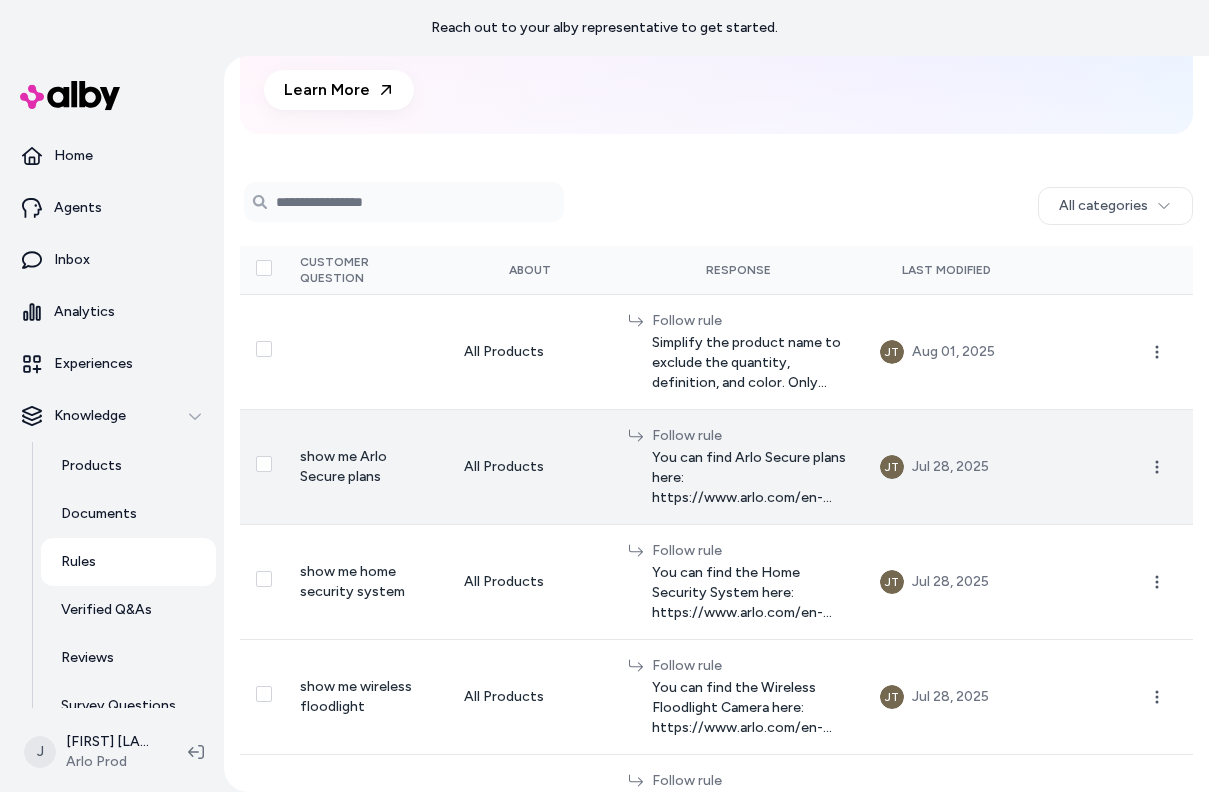 scroll, scrollTop: 0, scrollLeft: 0, axis: both 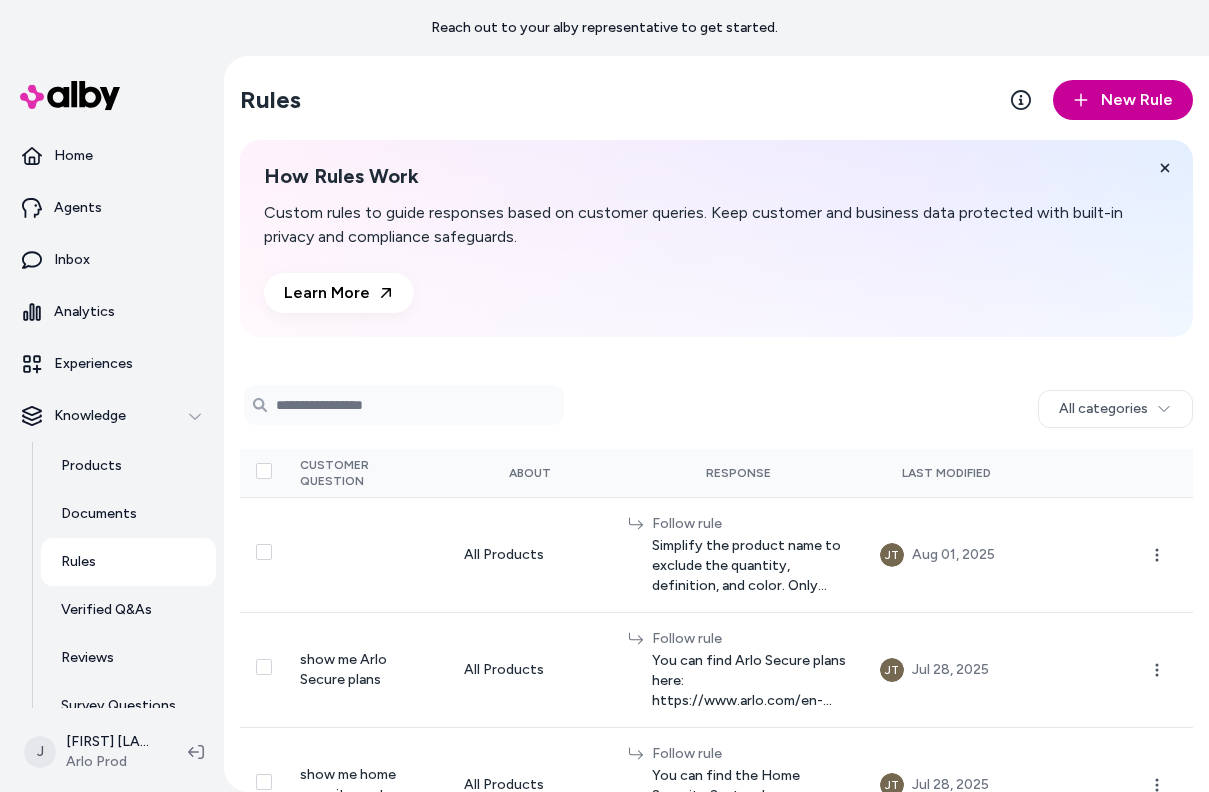 click on "New Rule" at bounding box center [1137, 100] 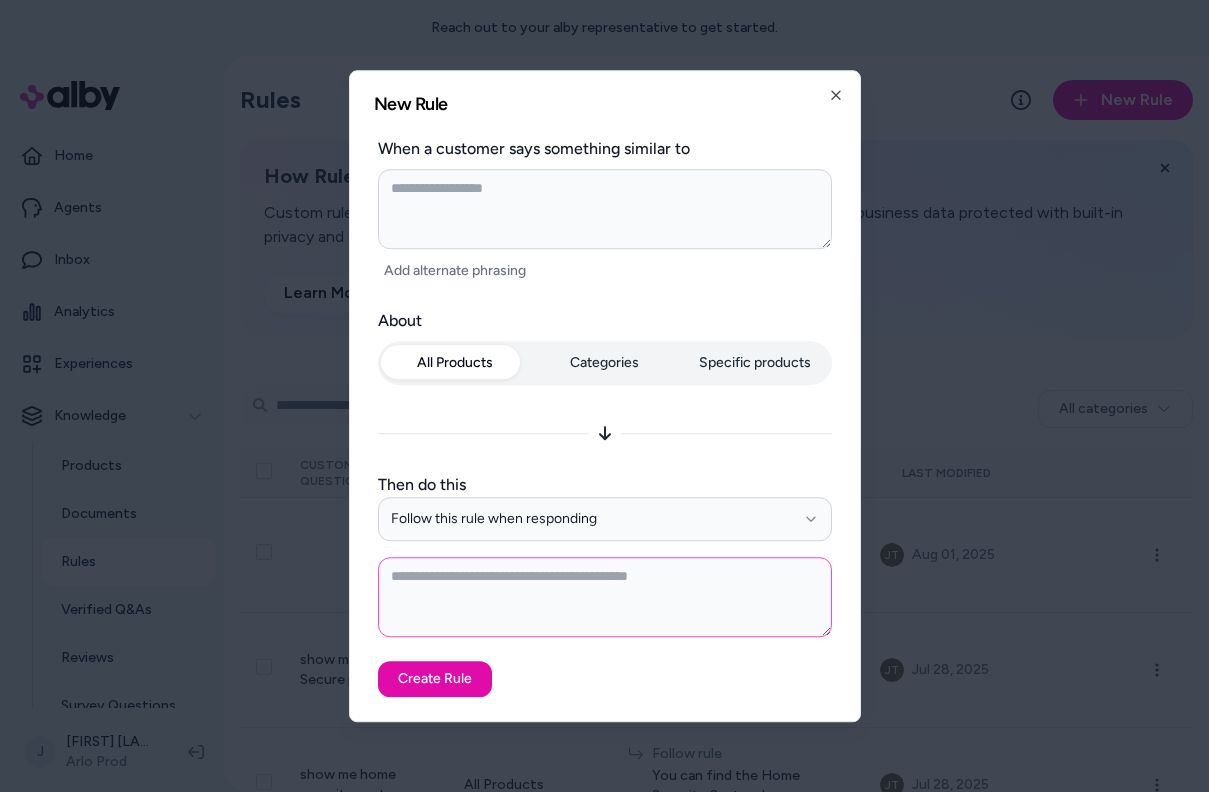 click at bounding box center [605, 597] 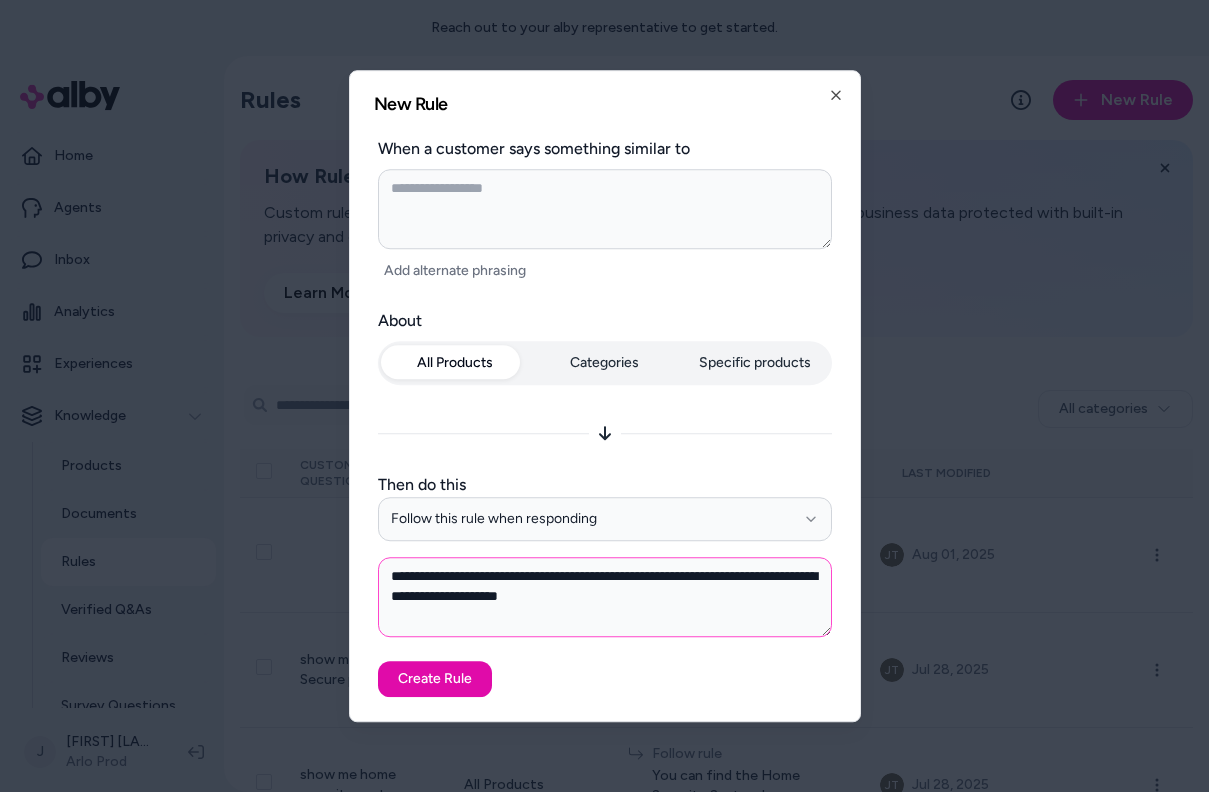 type on "**********" 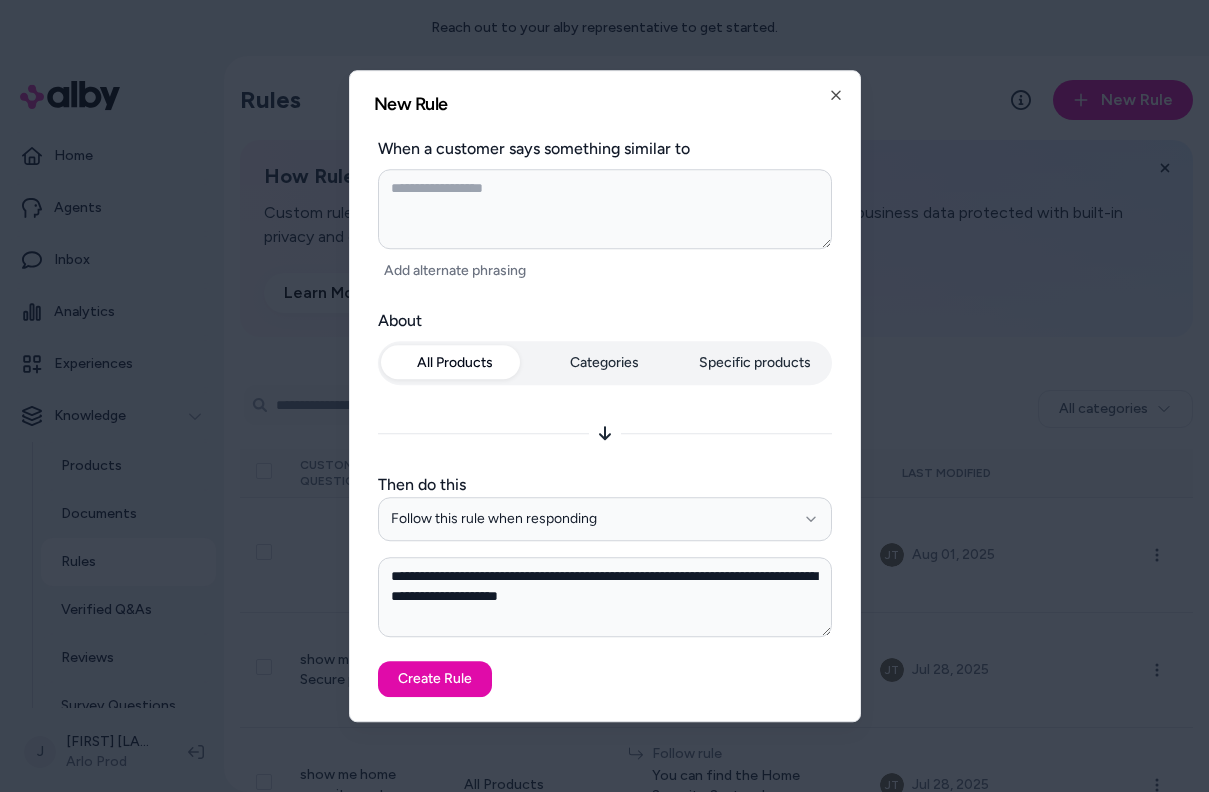 click on "When a customer says something similar to" at bounding box center [605, 149] 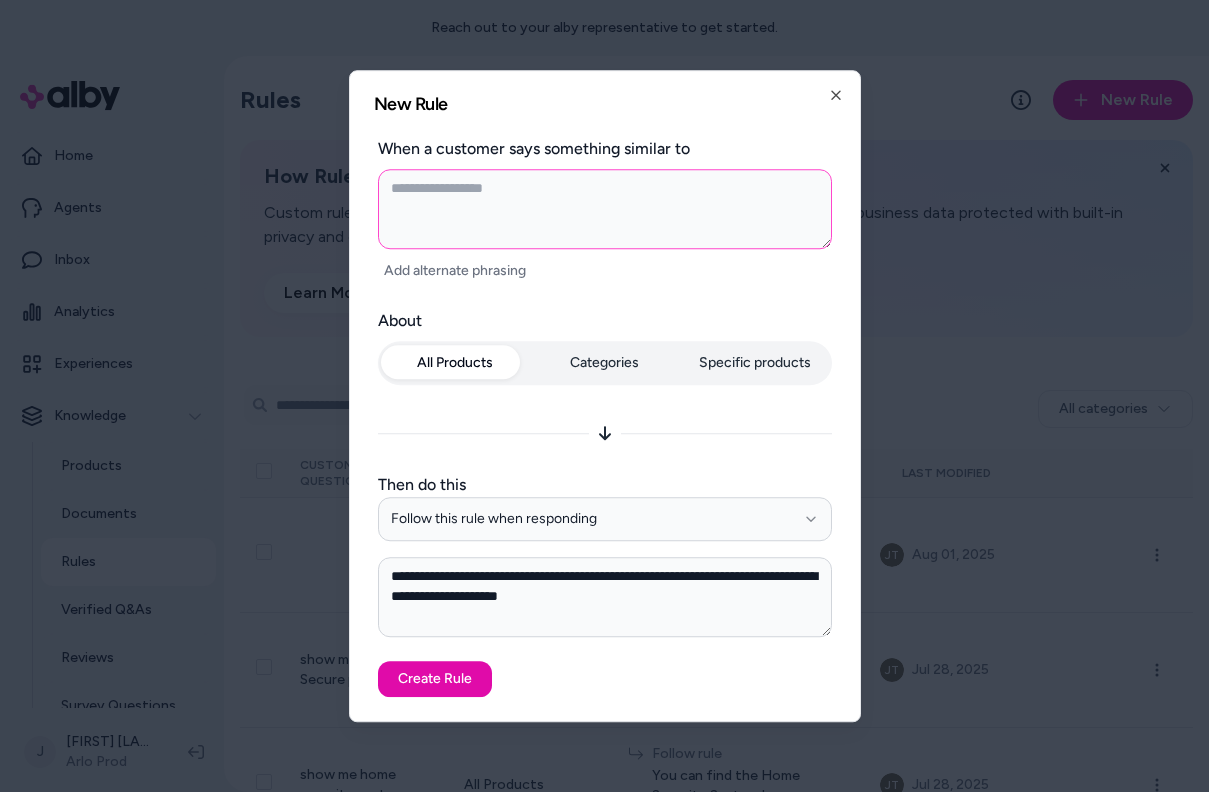 click at bounding box center (605, 209) 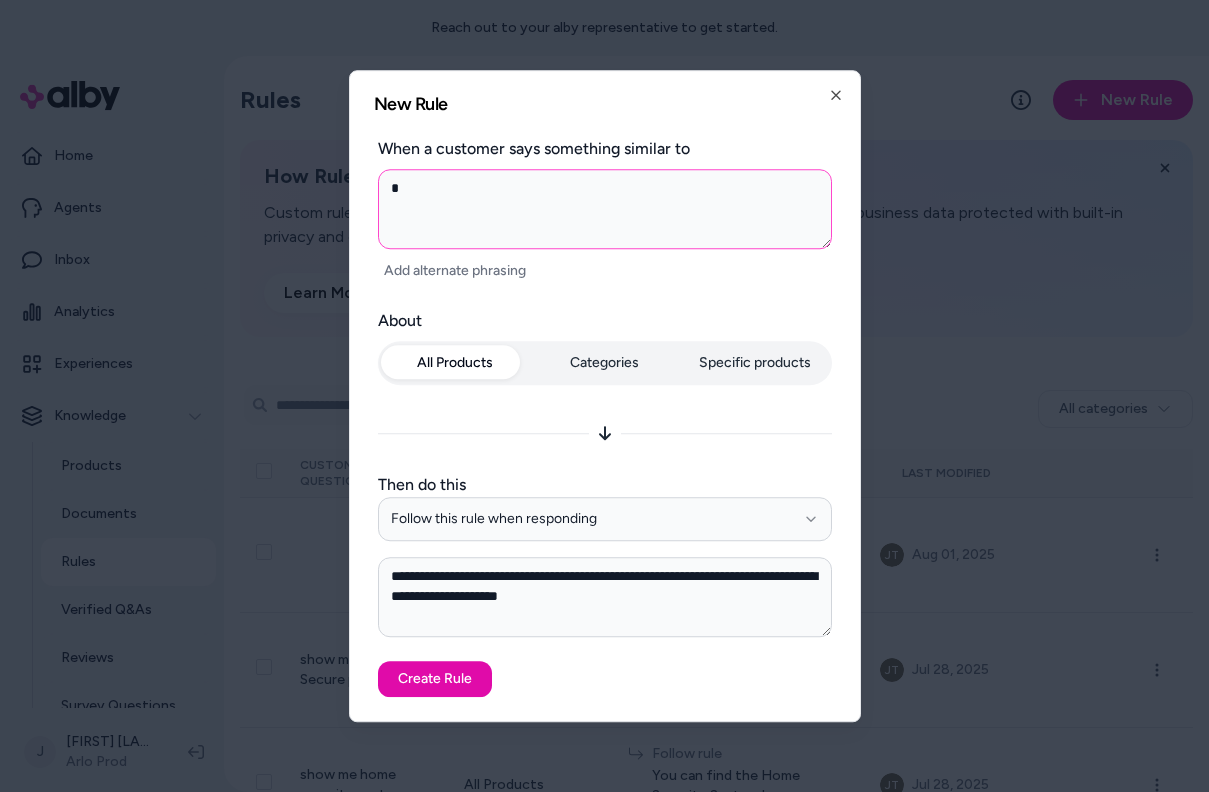 type on "*" 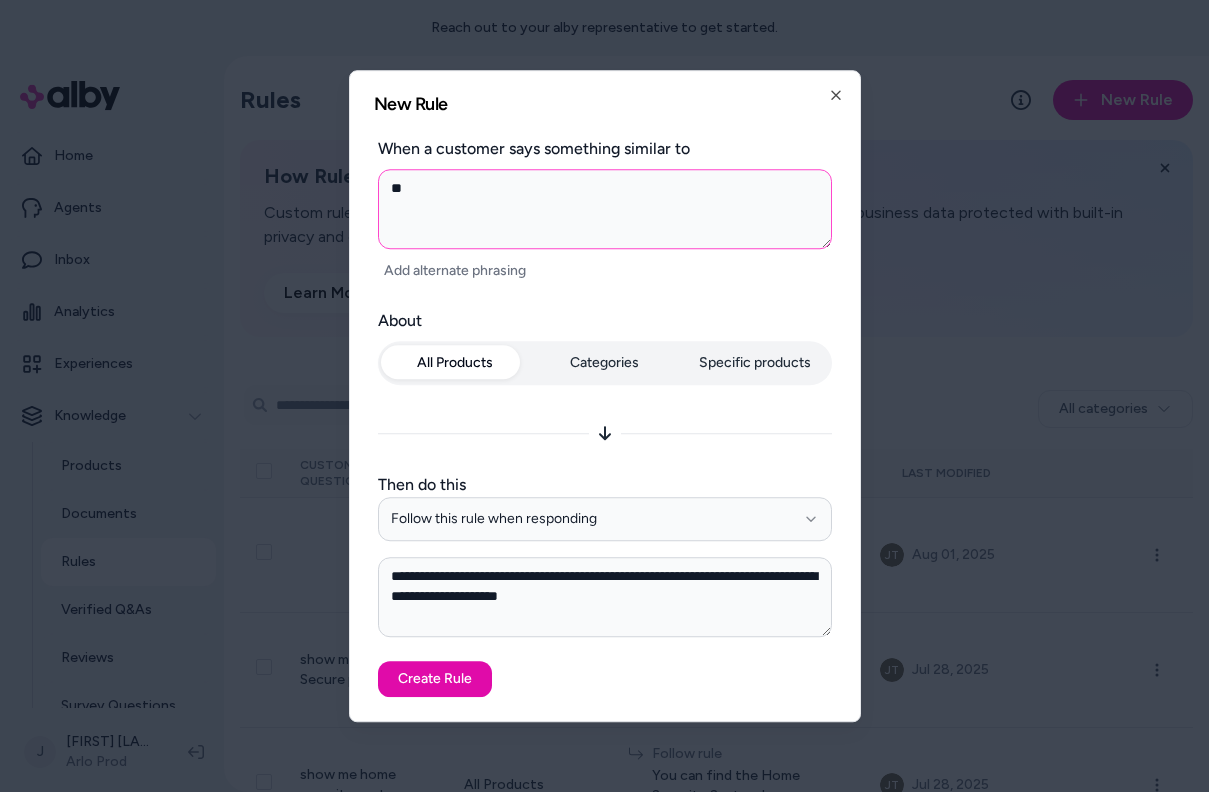 type on "*" 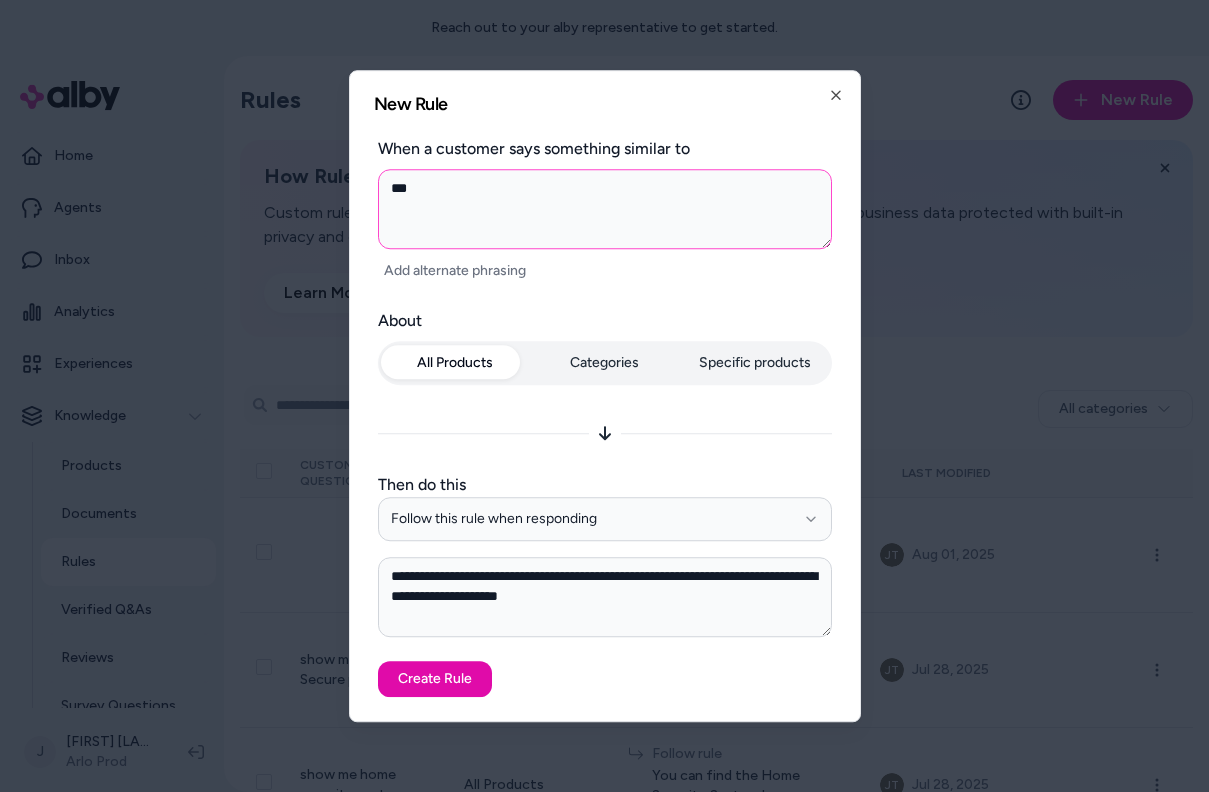 type on "*" 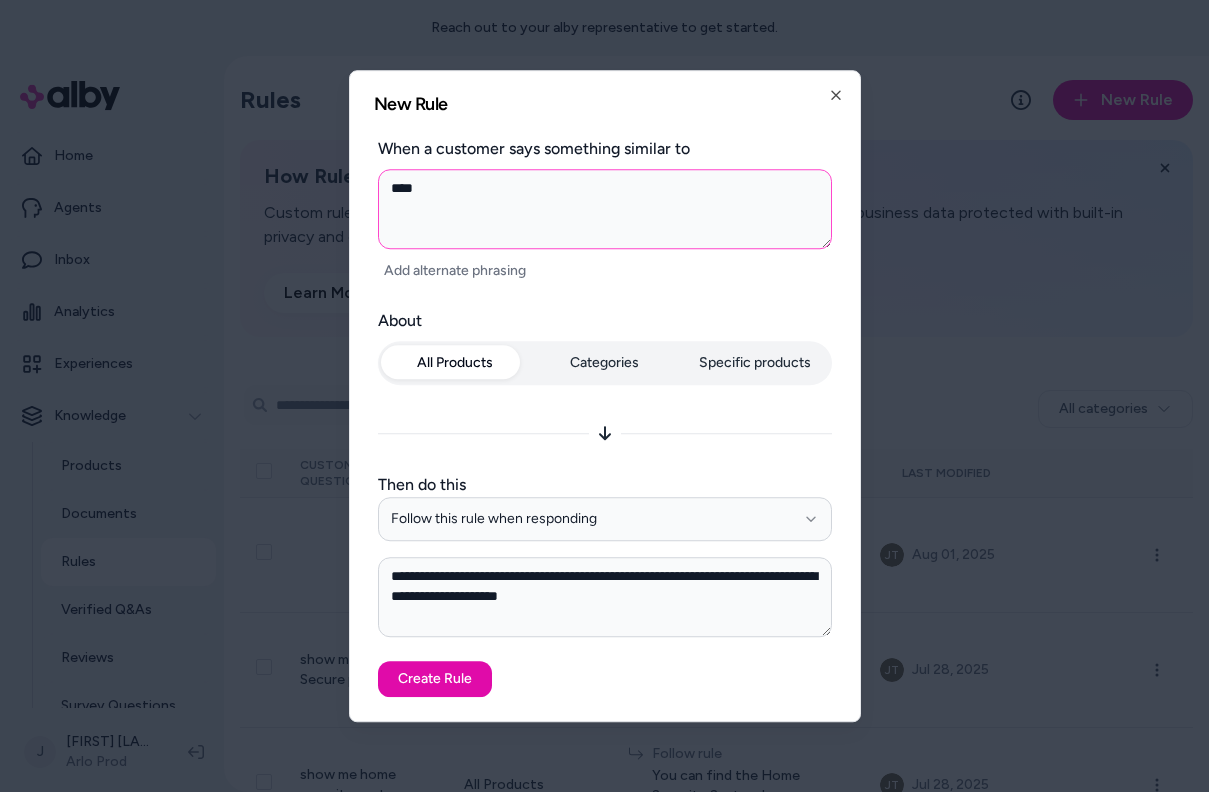 type on "*" 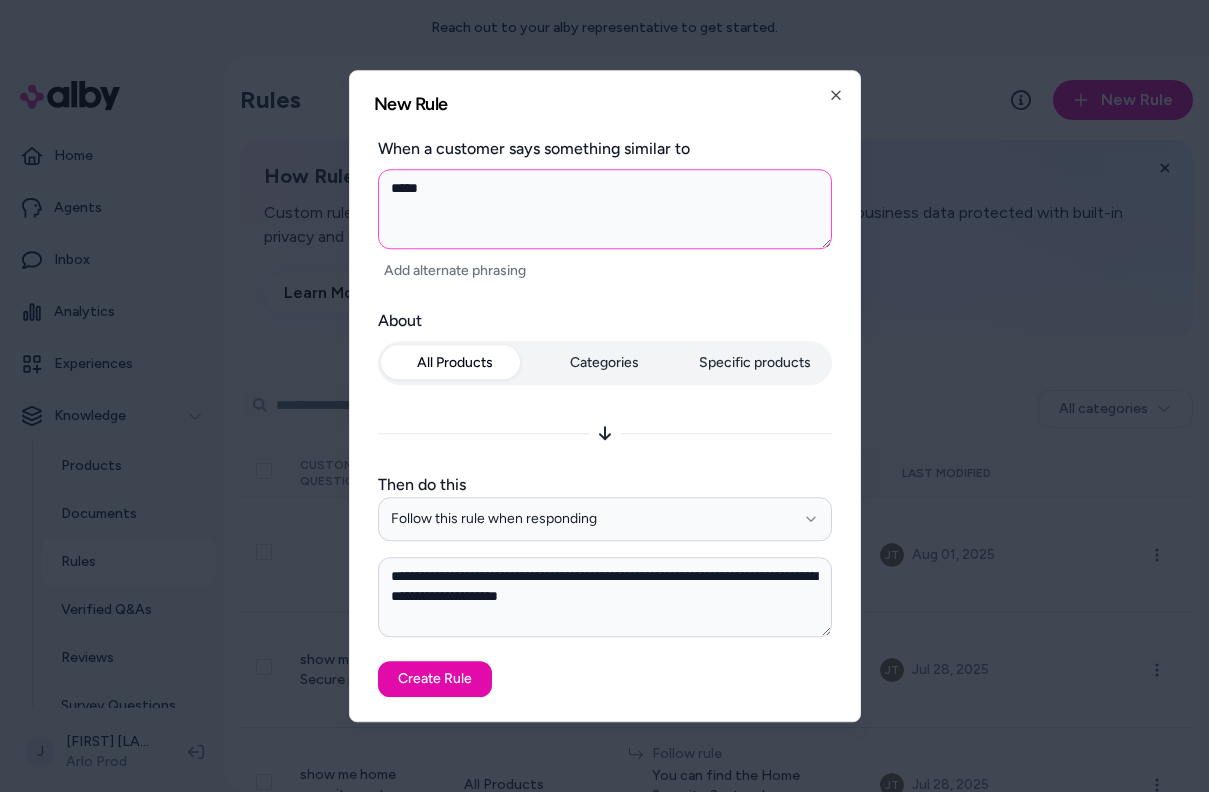 type on "*" 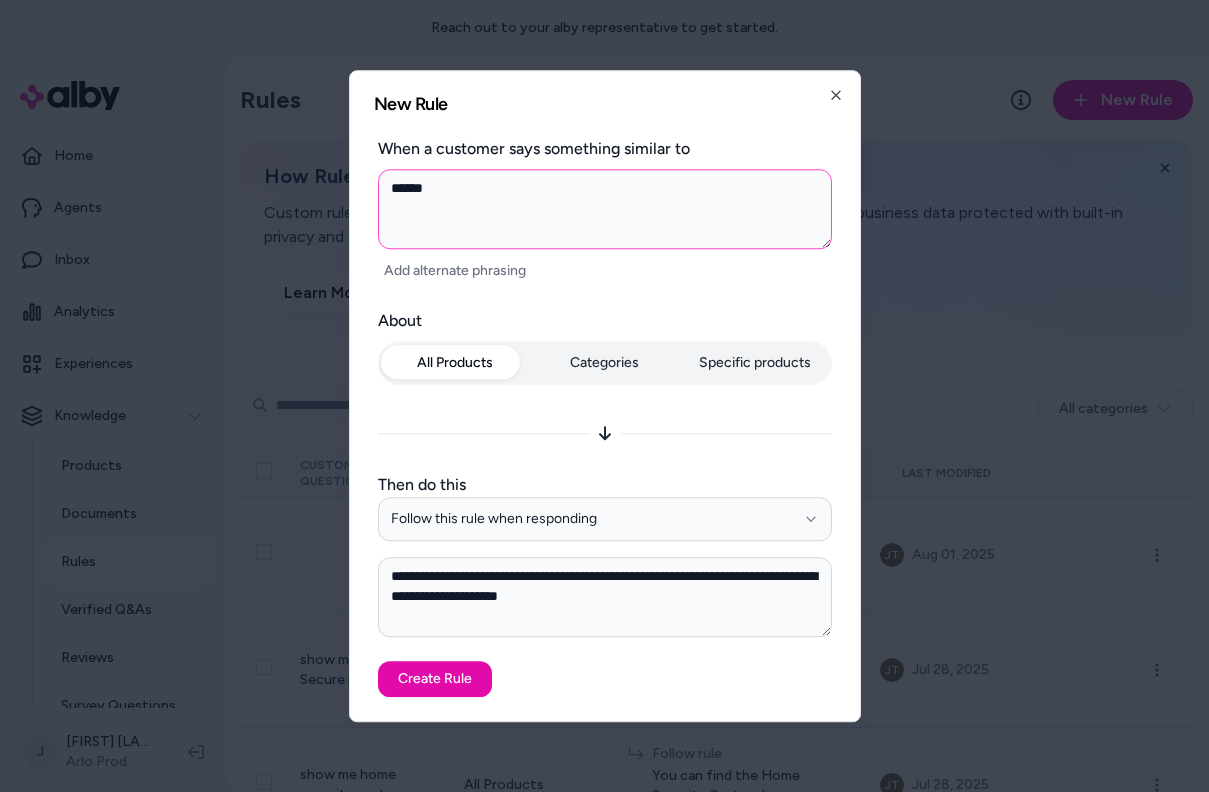 type on "*" 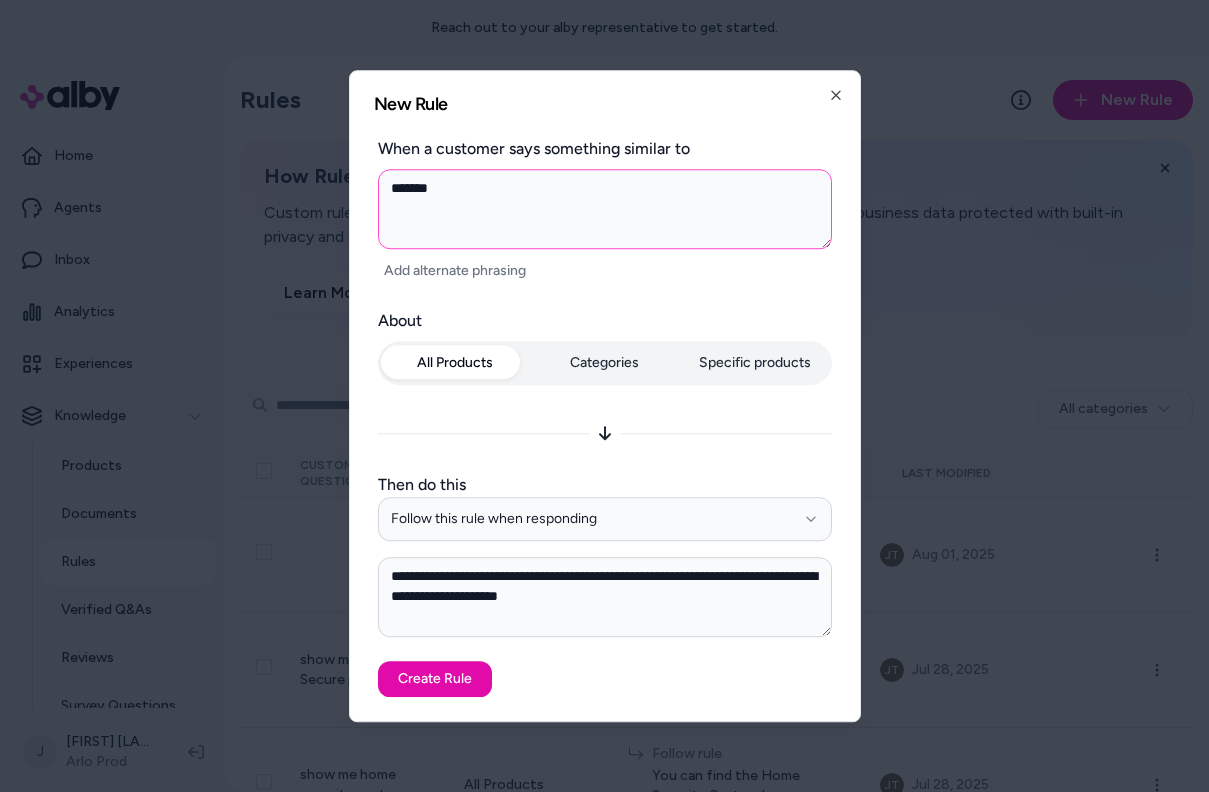 type on "*" 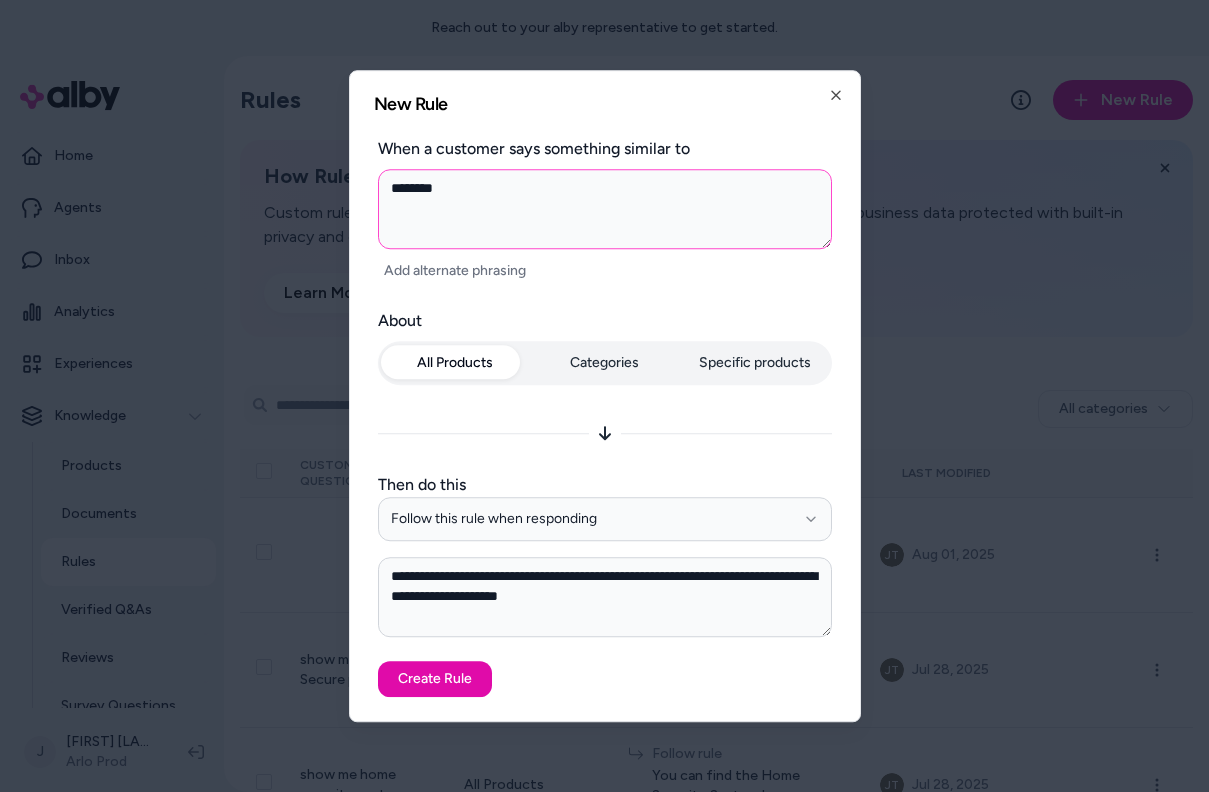 type on "*" 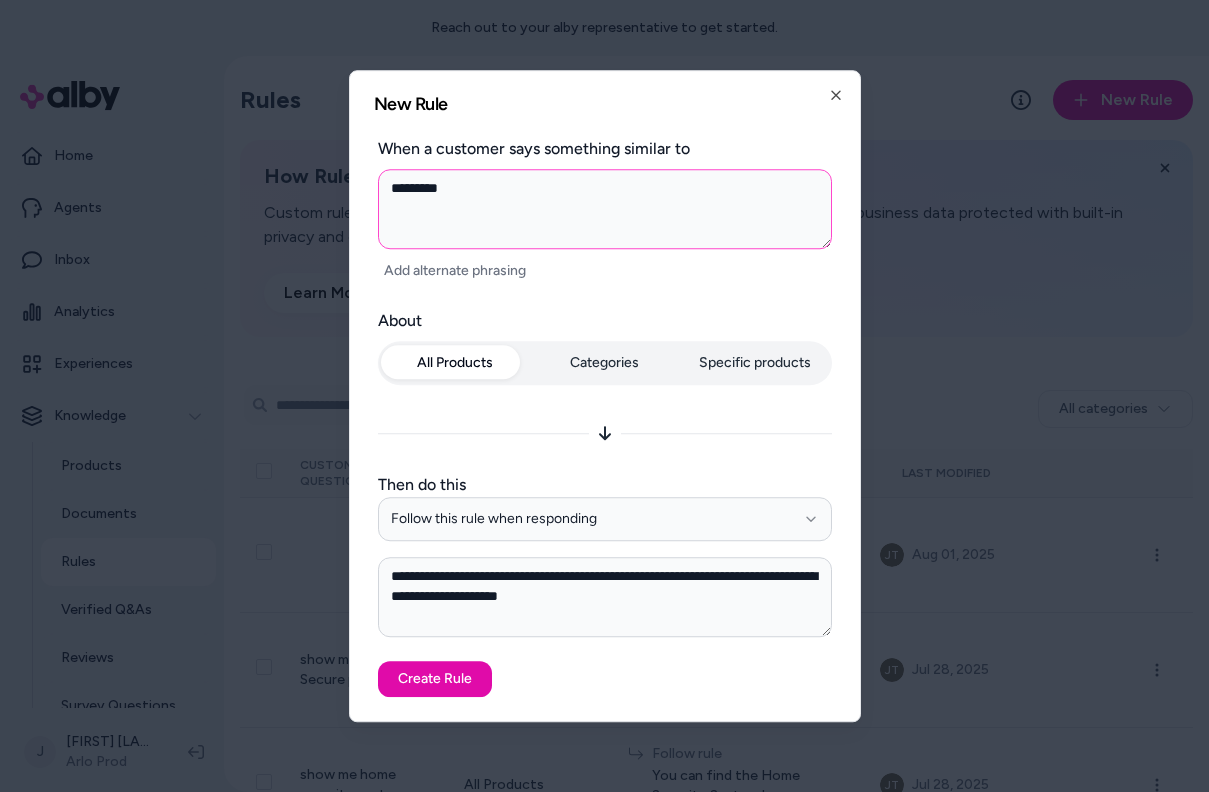 type on "*" 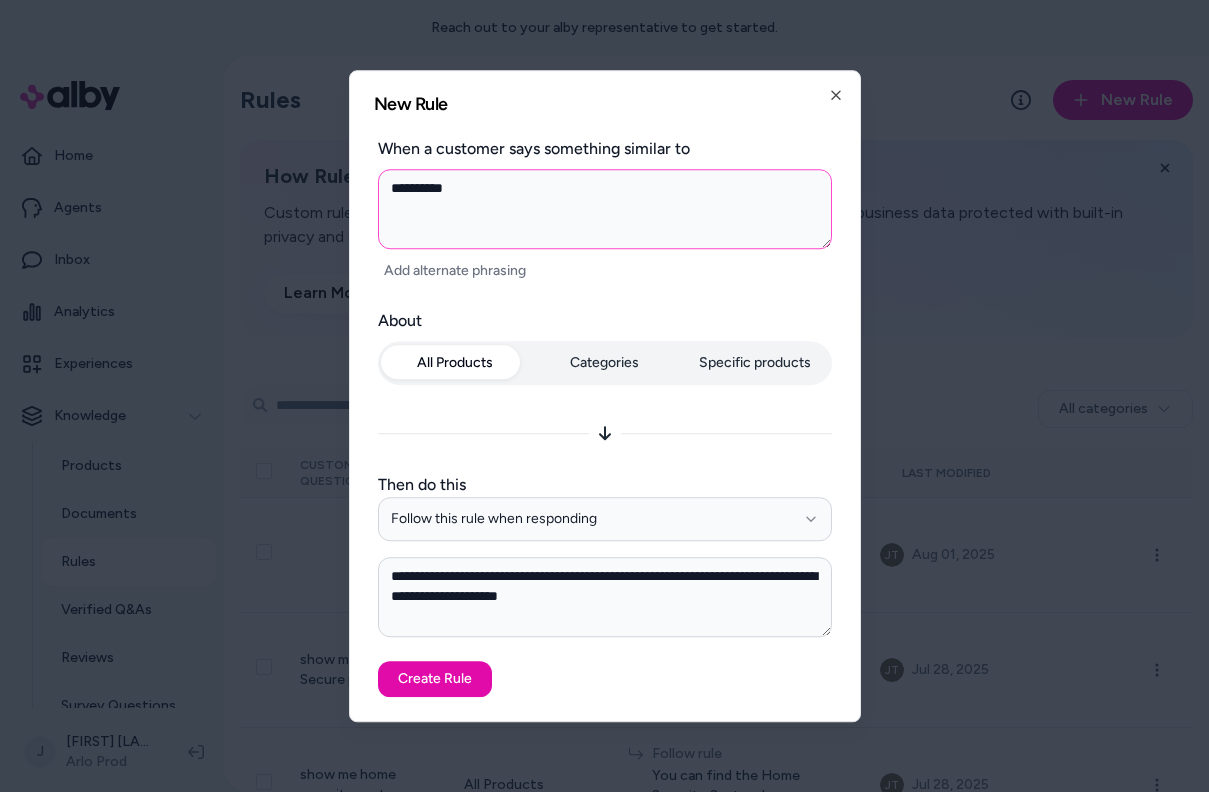 type on "*" 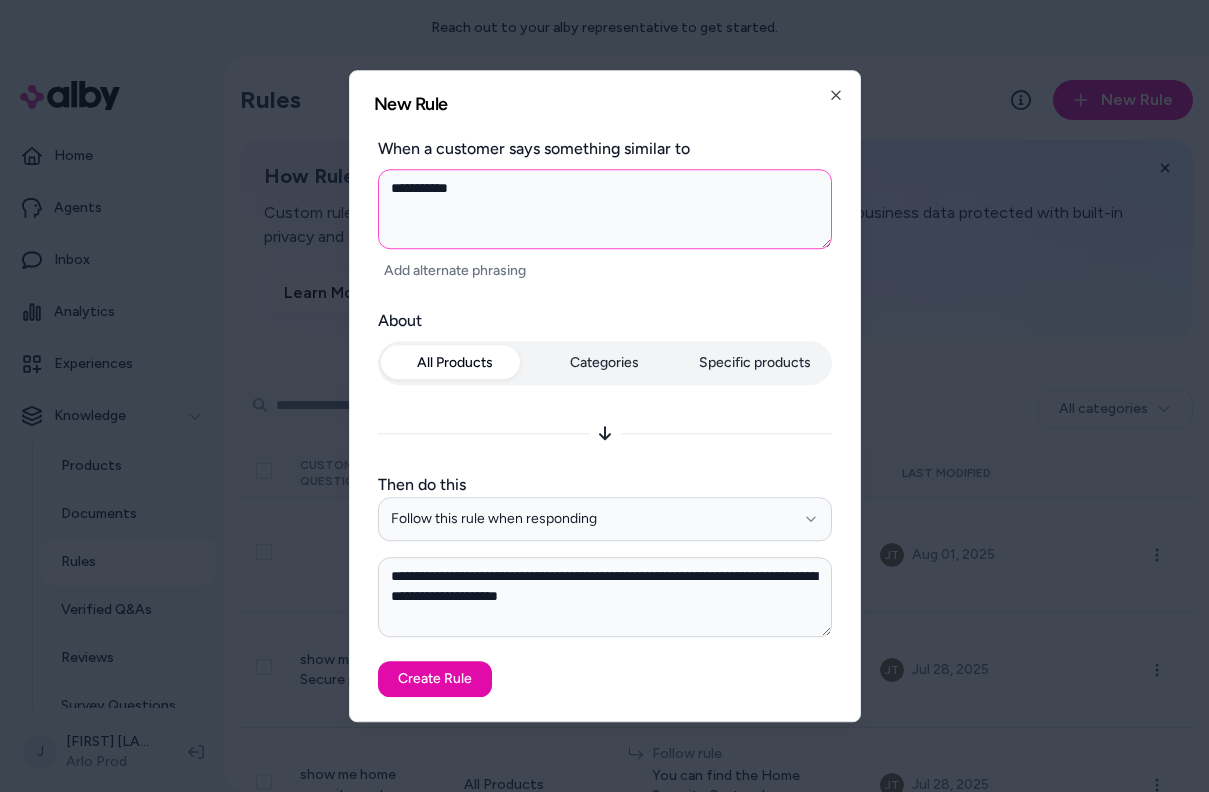 type on "*" 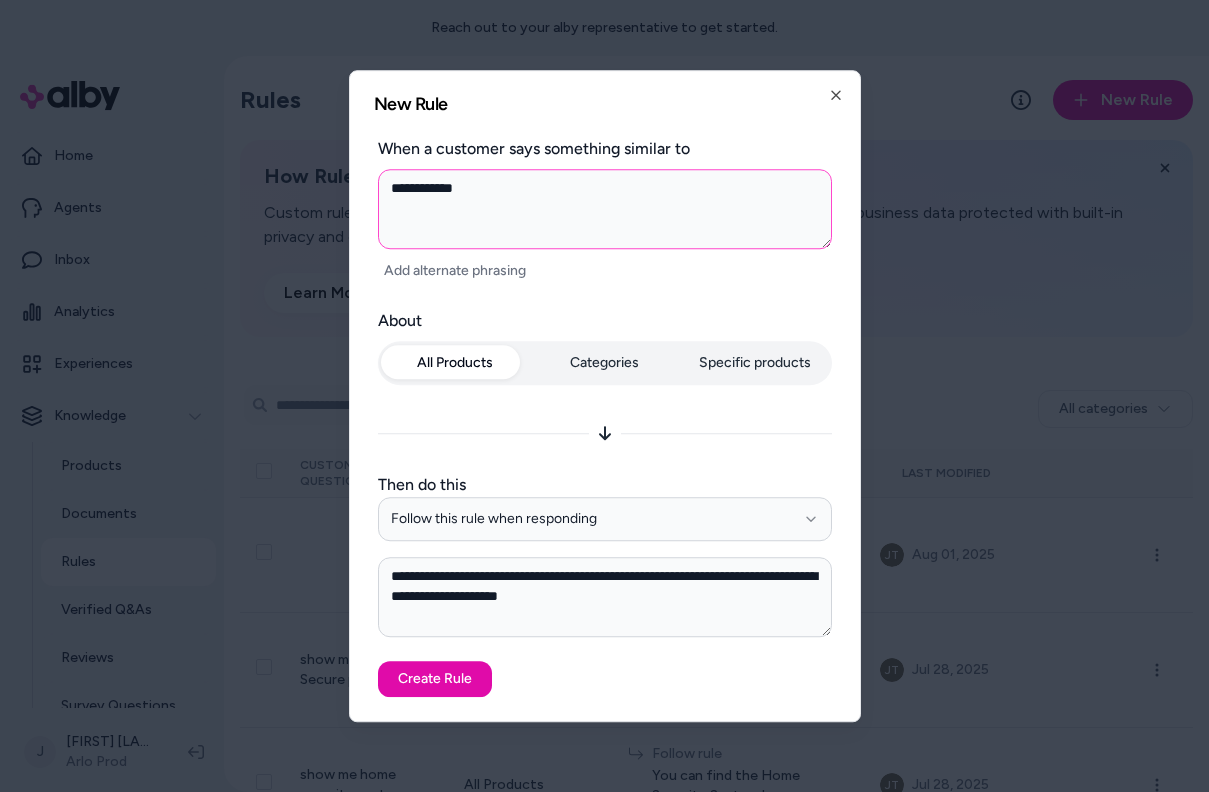 type on "*" 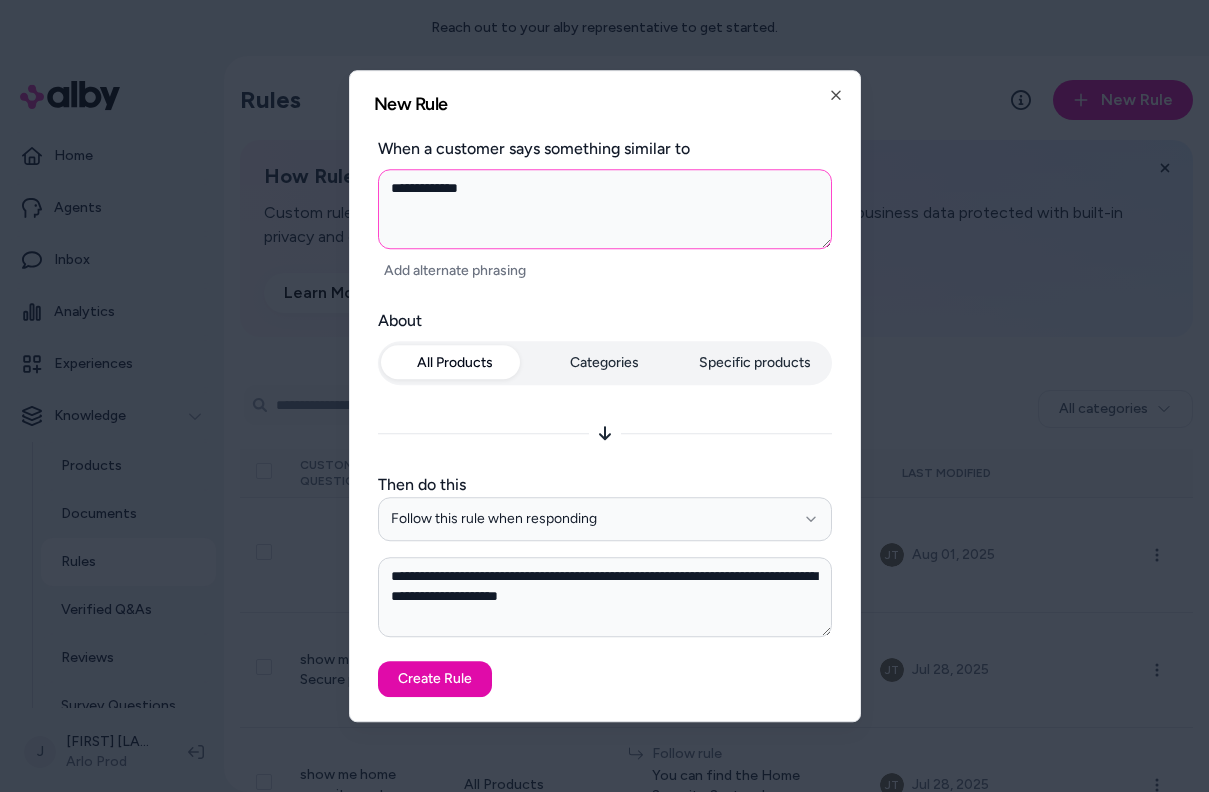 type on "*" 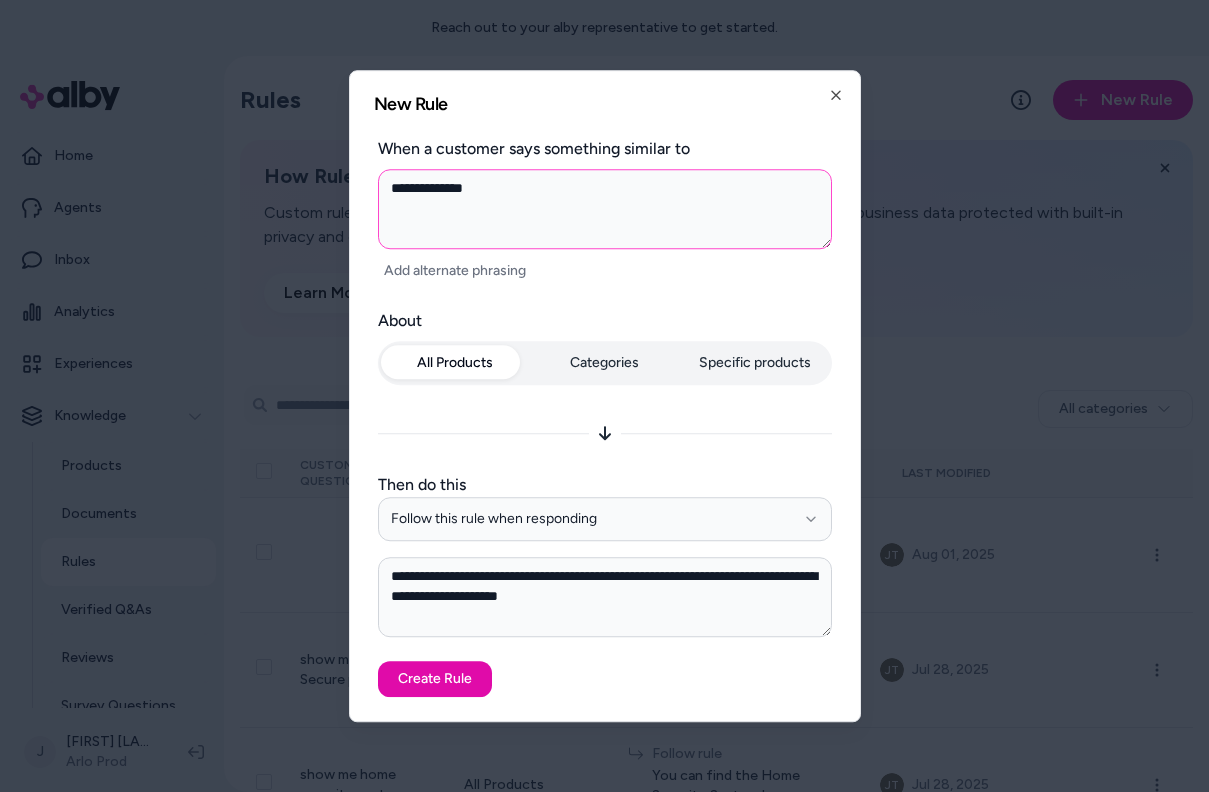type on "*" 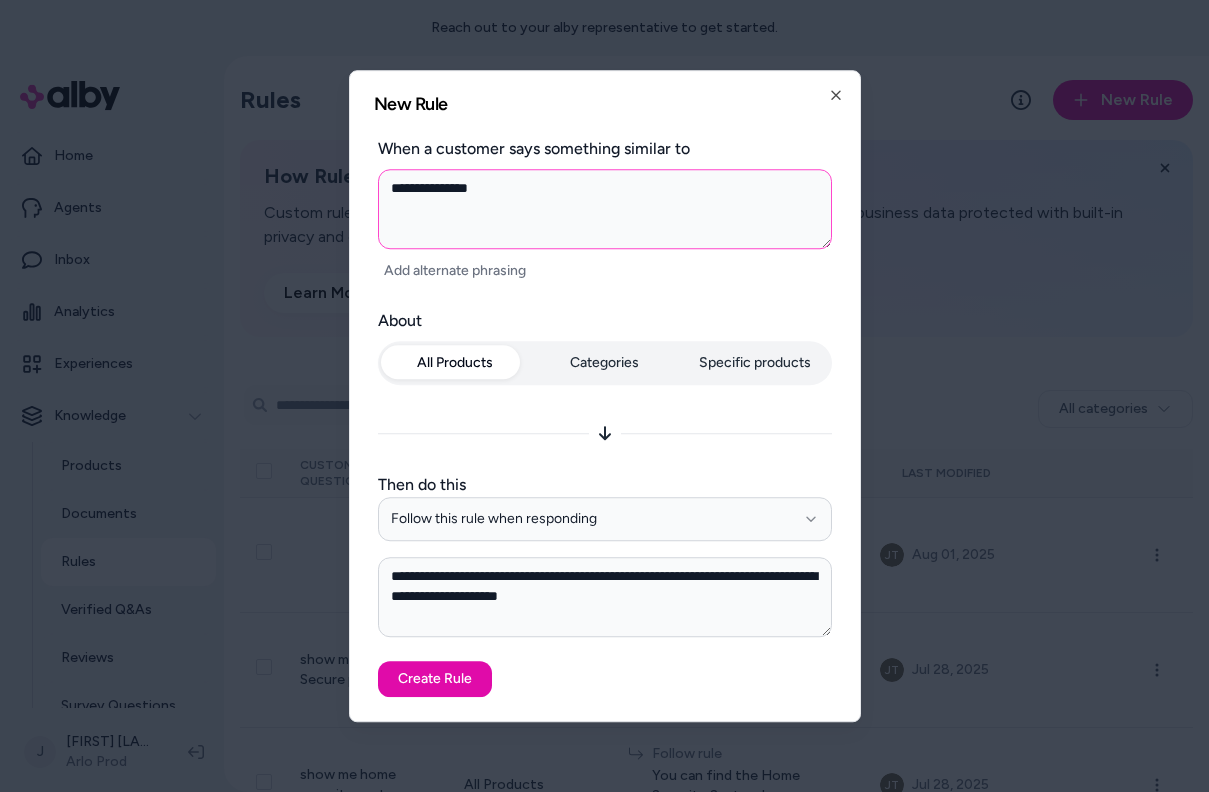 type on "*" 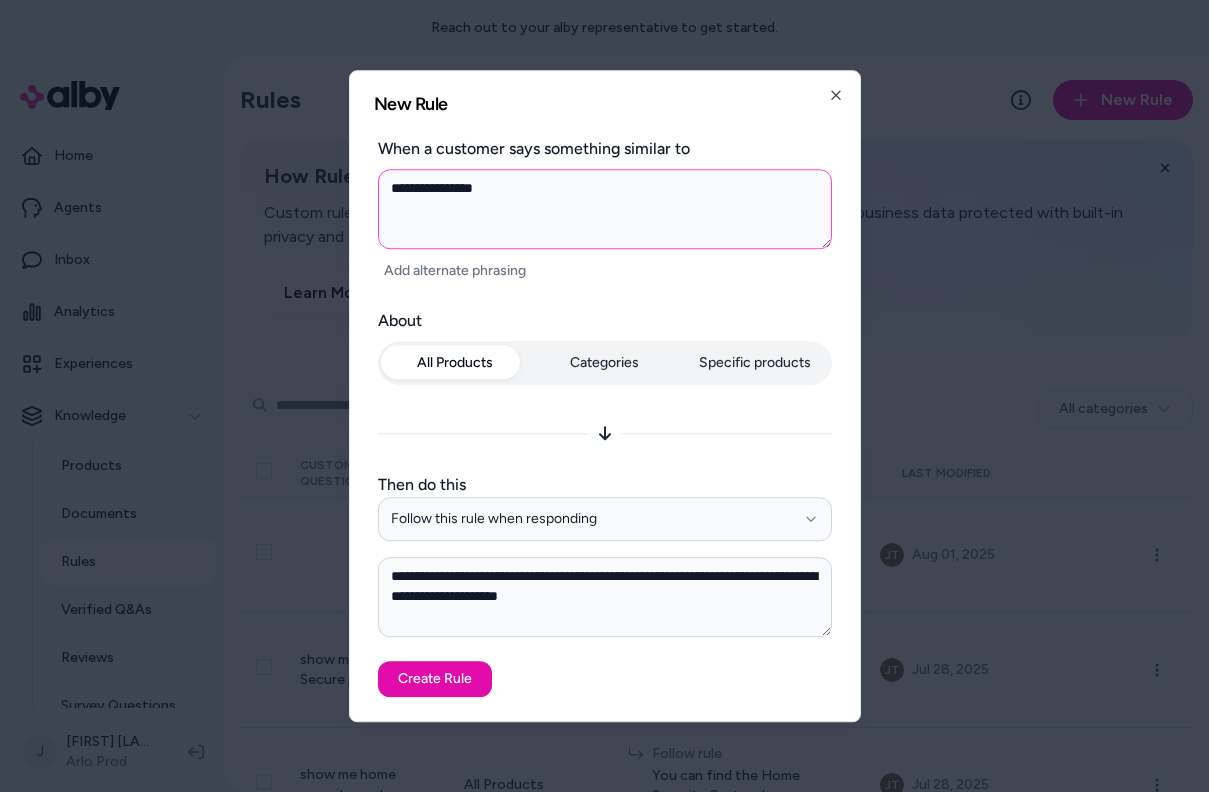 type on "*" 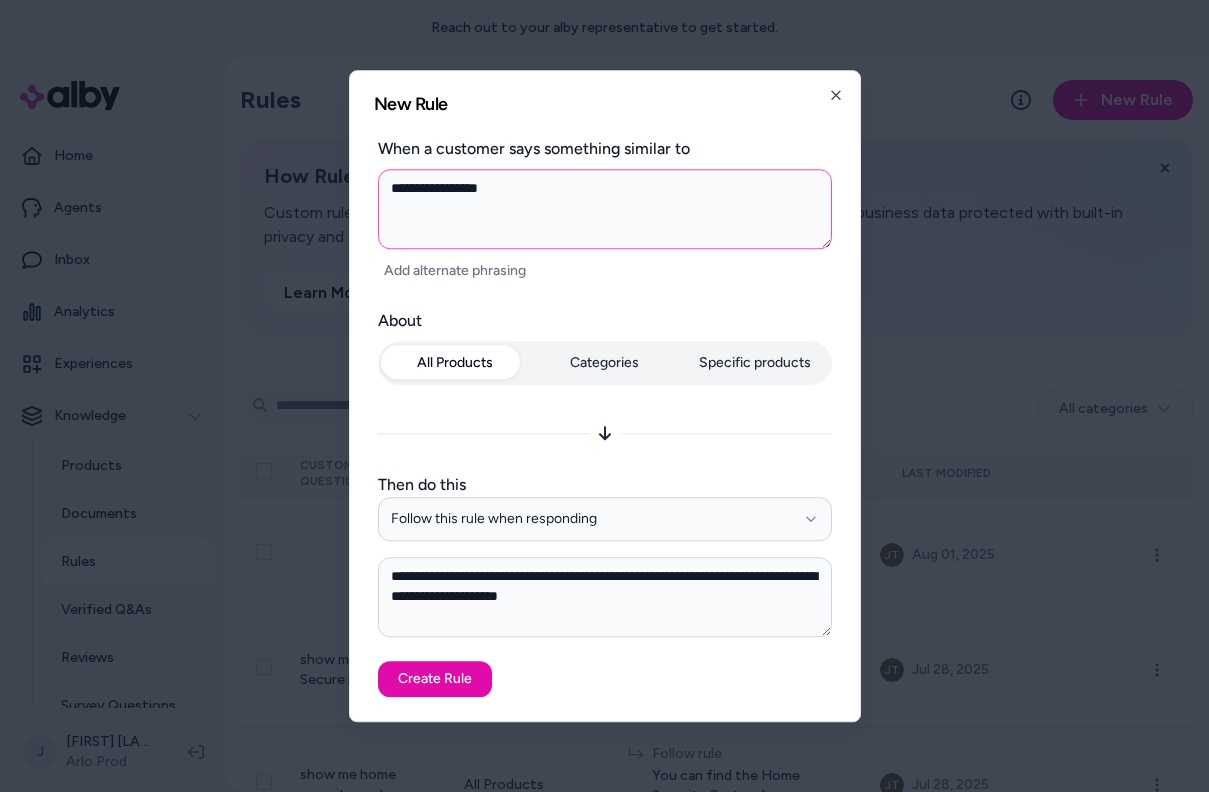 type on "*" 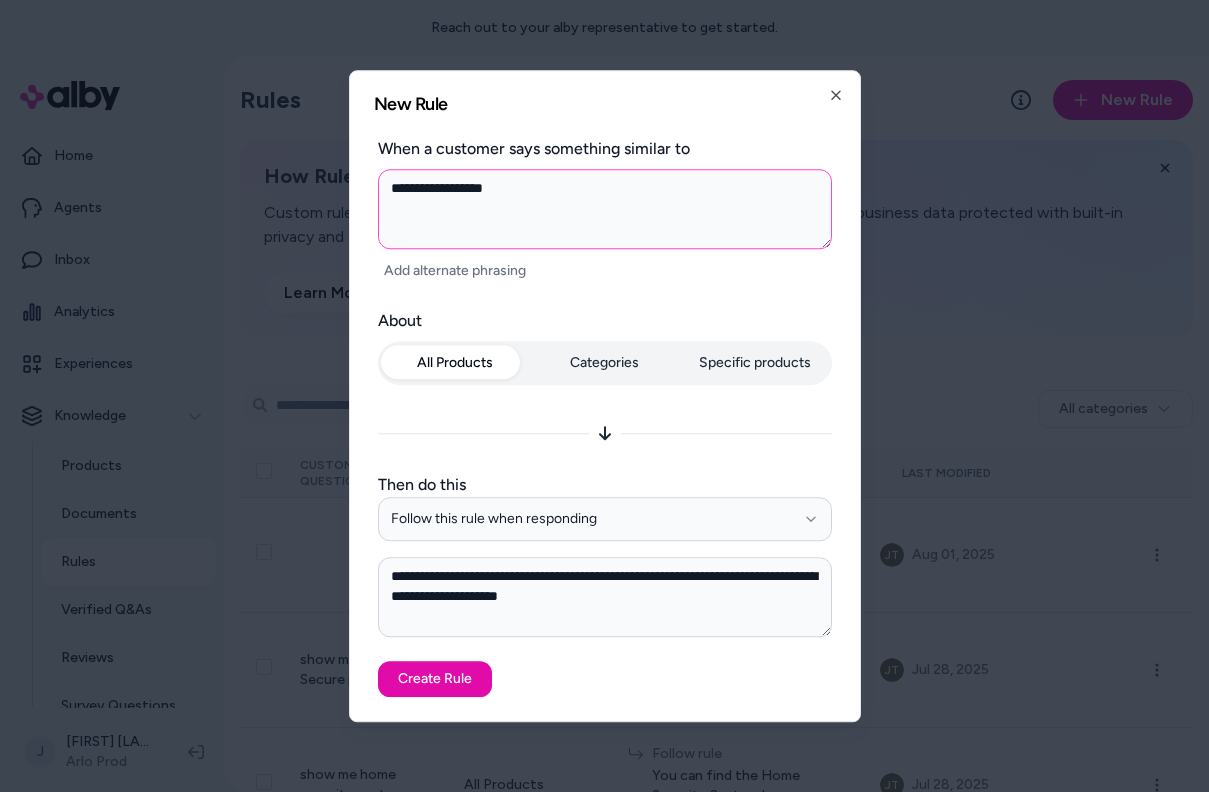 type on "*" 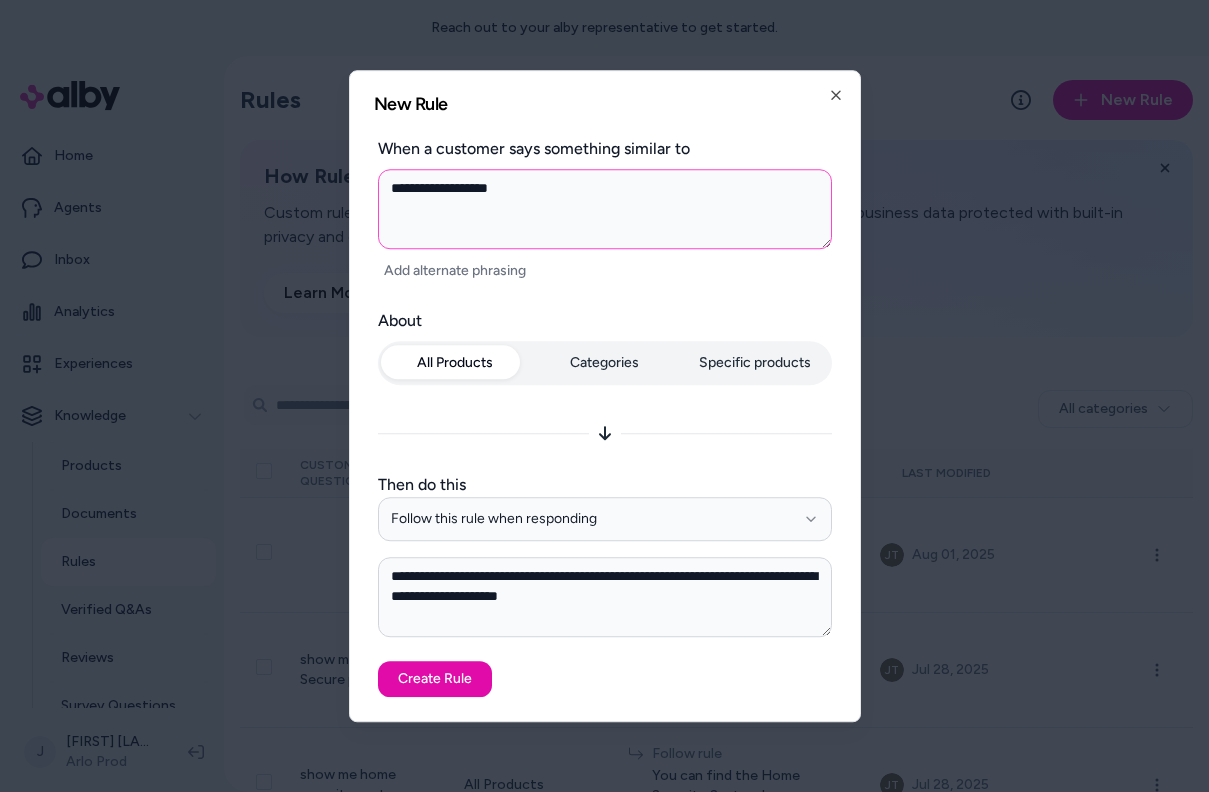 type on "*" 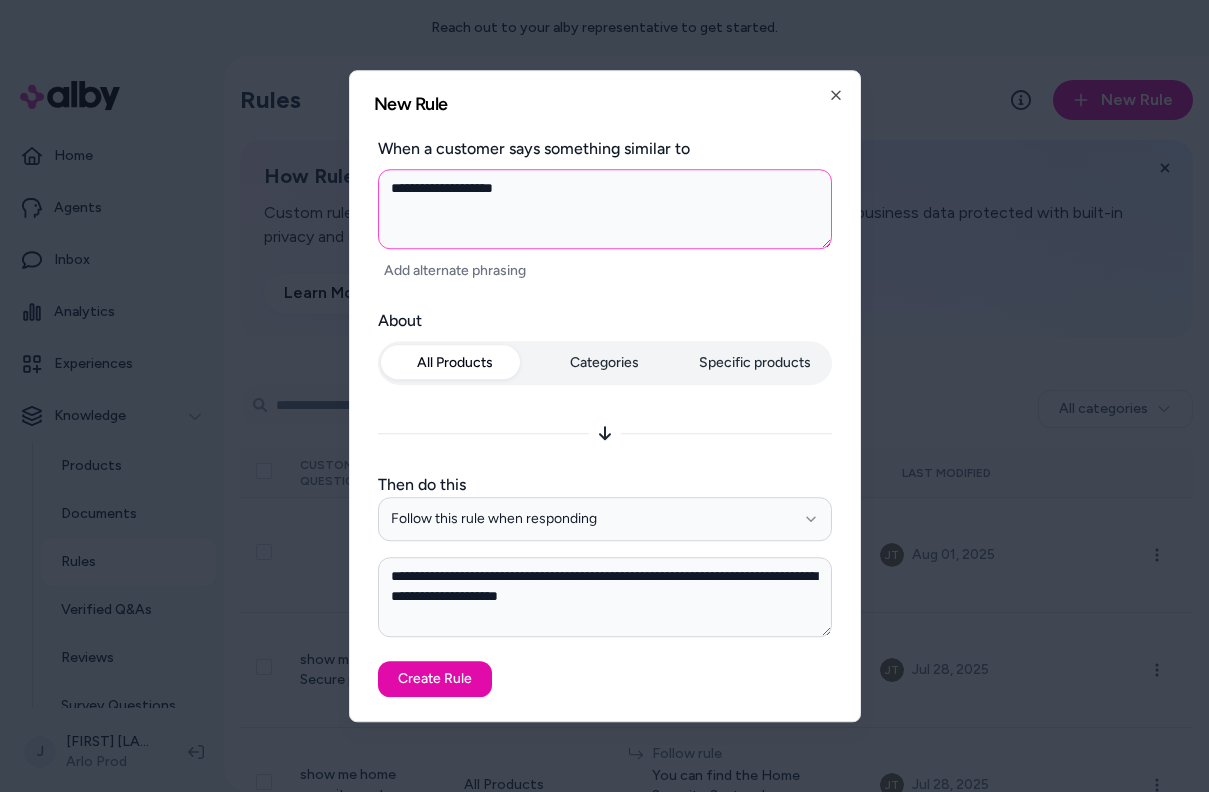 type on "*" 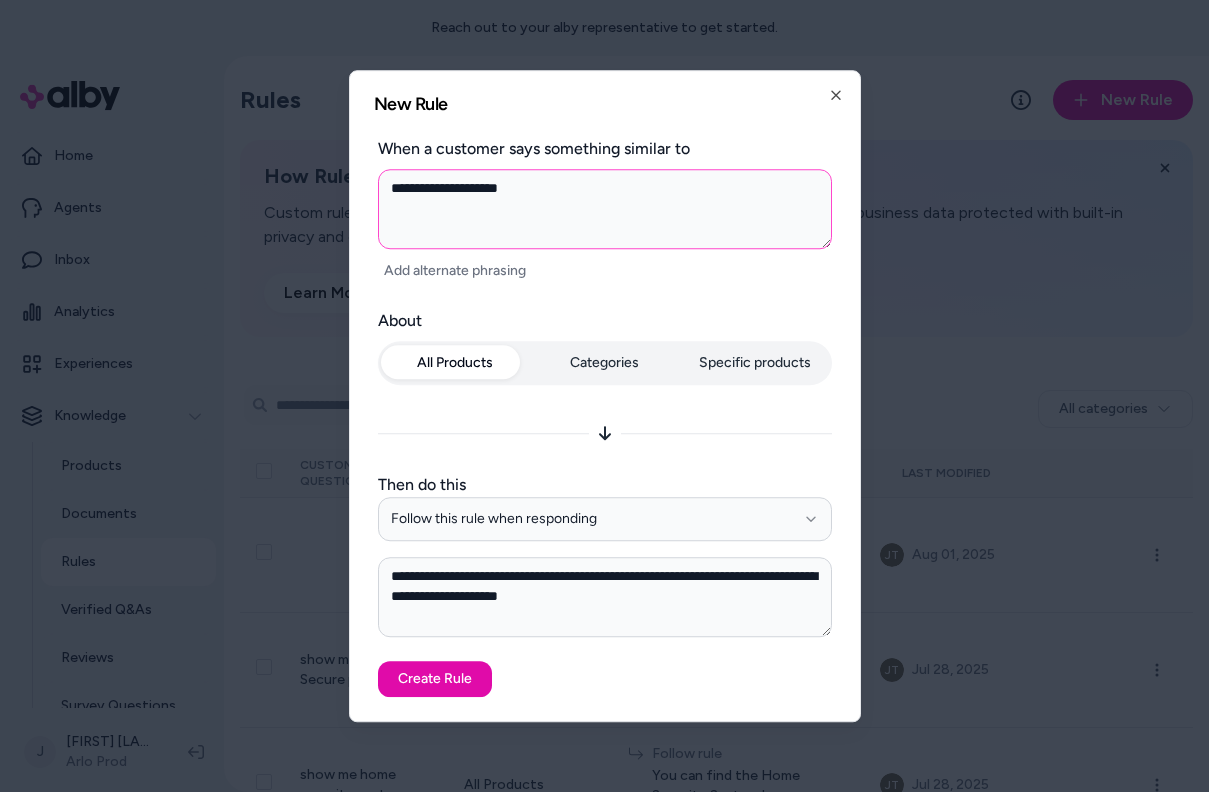 type on "*" 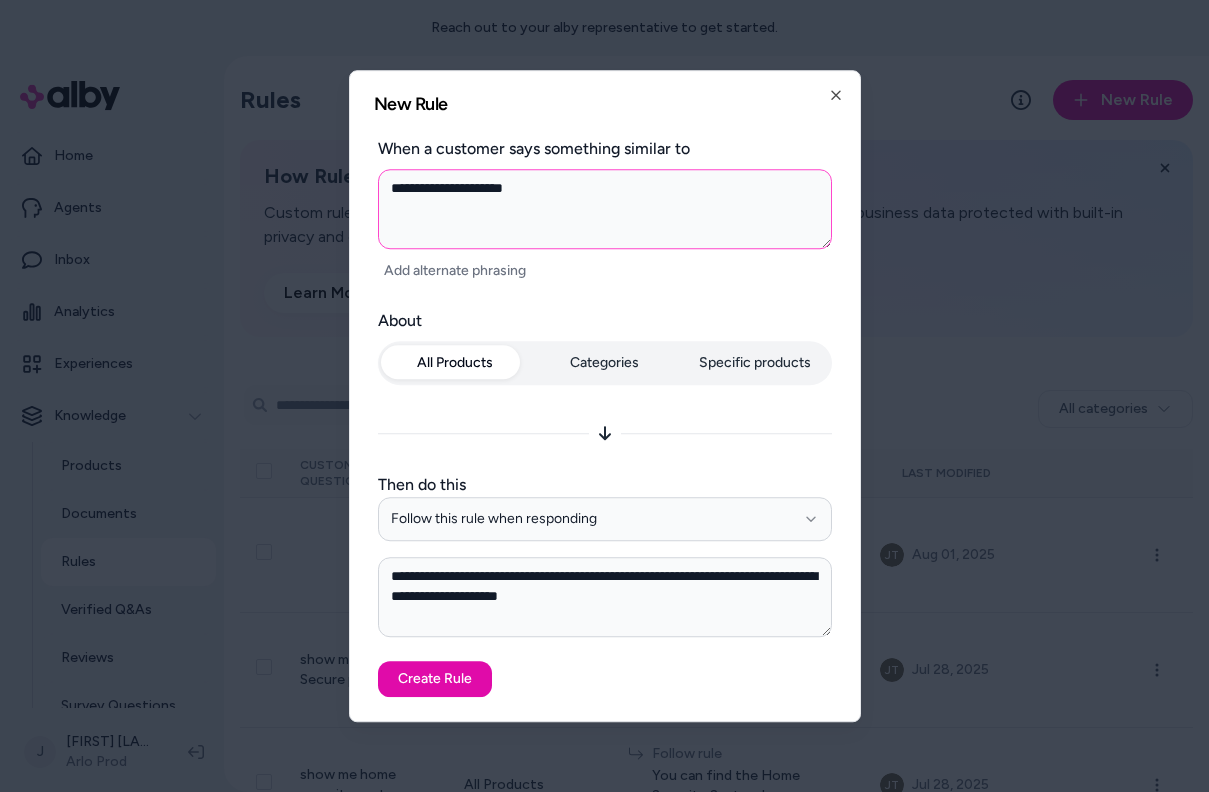 type on "*" 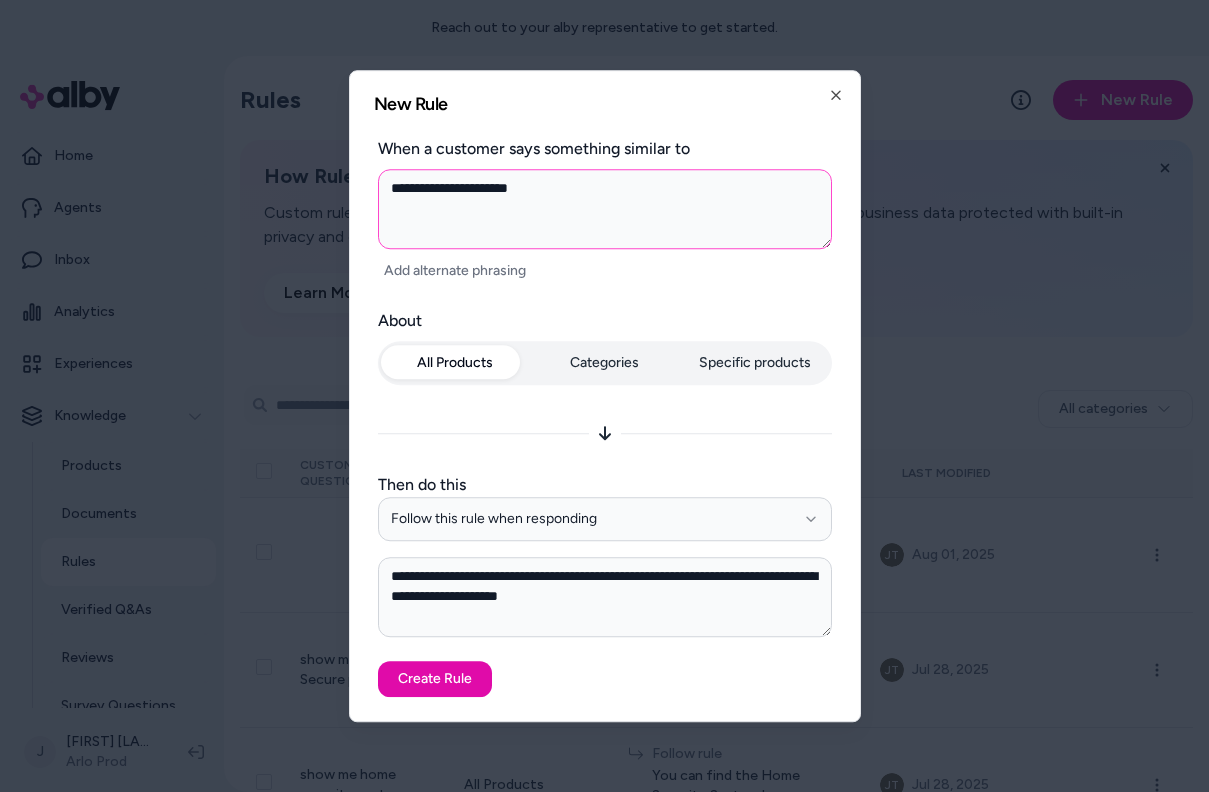 type on "*" 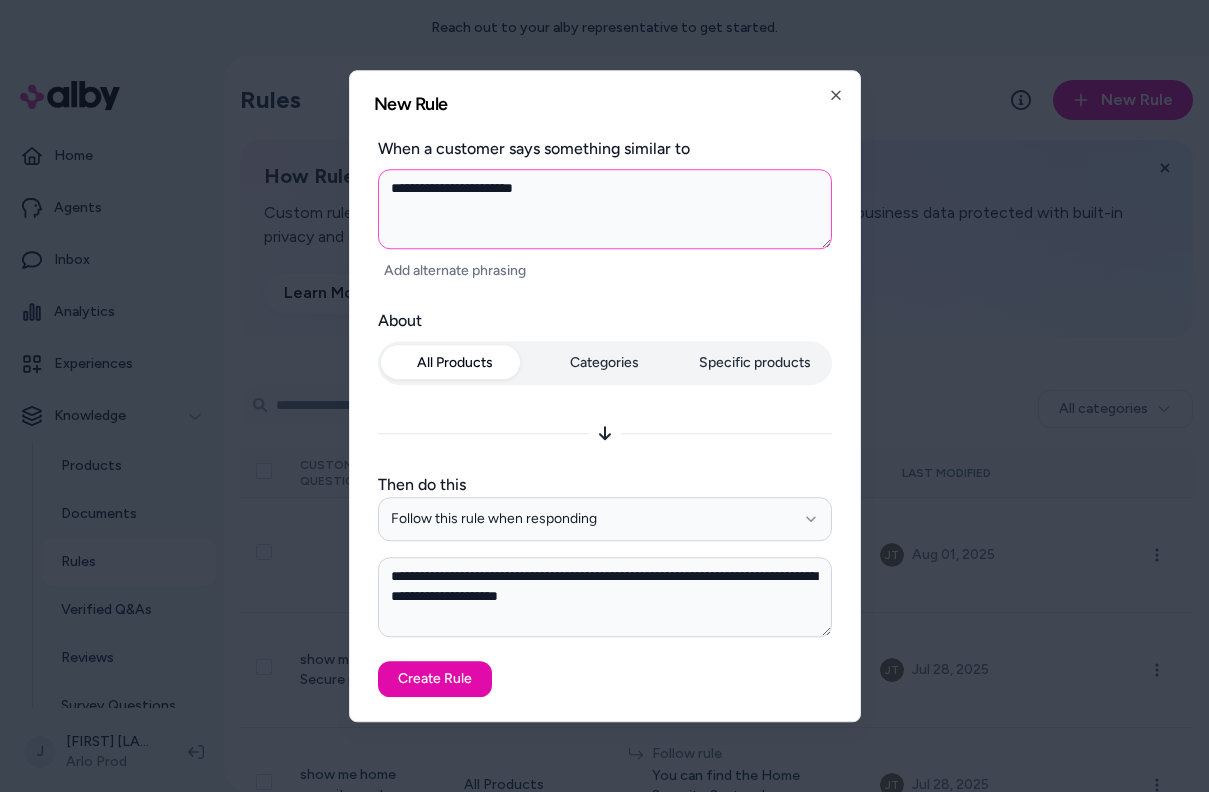 type on "**********" 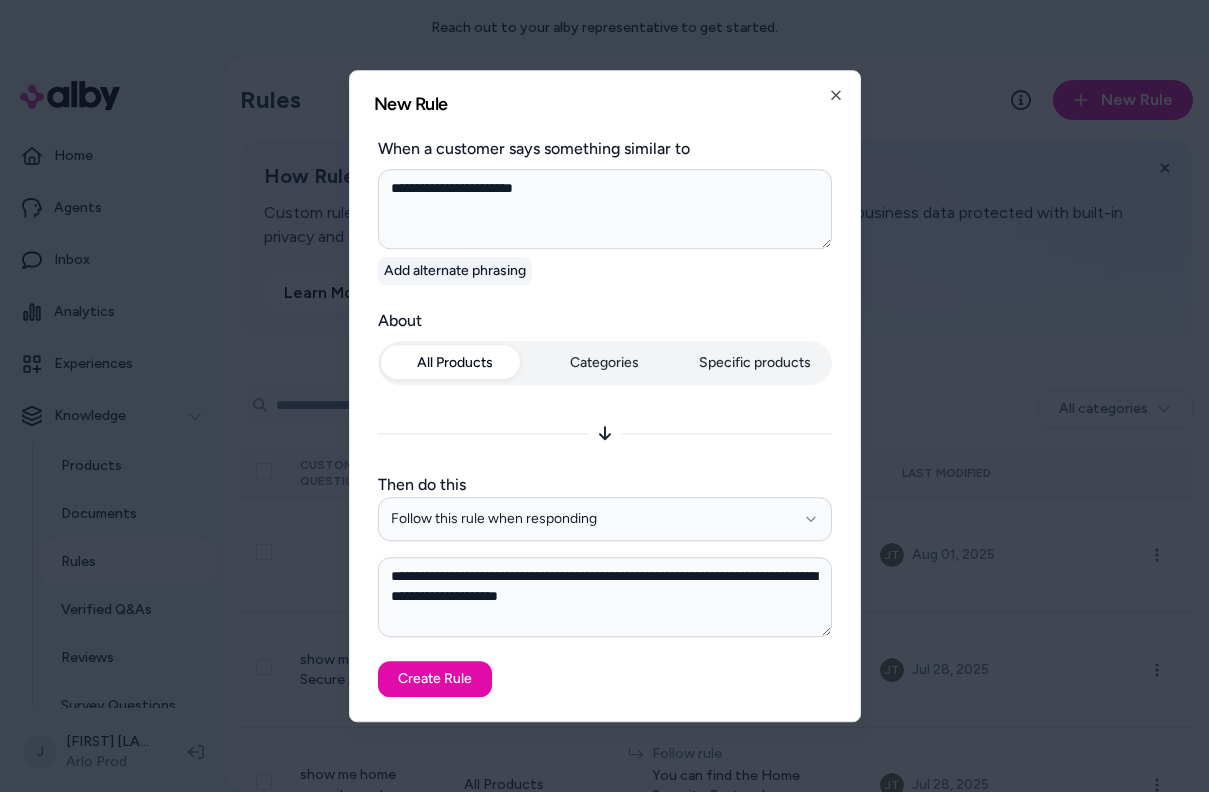 click on "Add alternate phrasing" at bounding box center [455, 271] 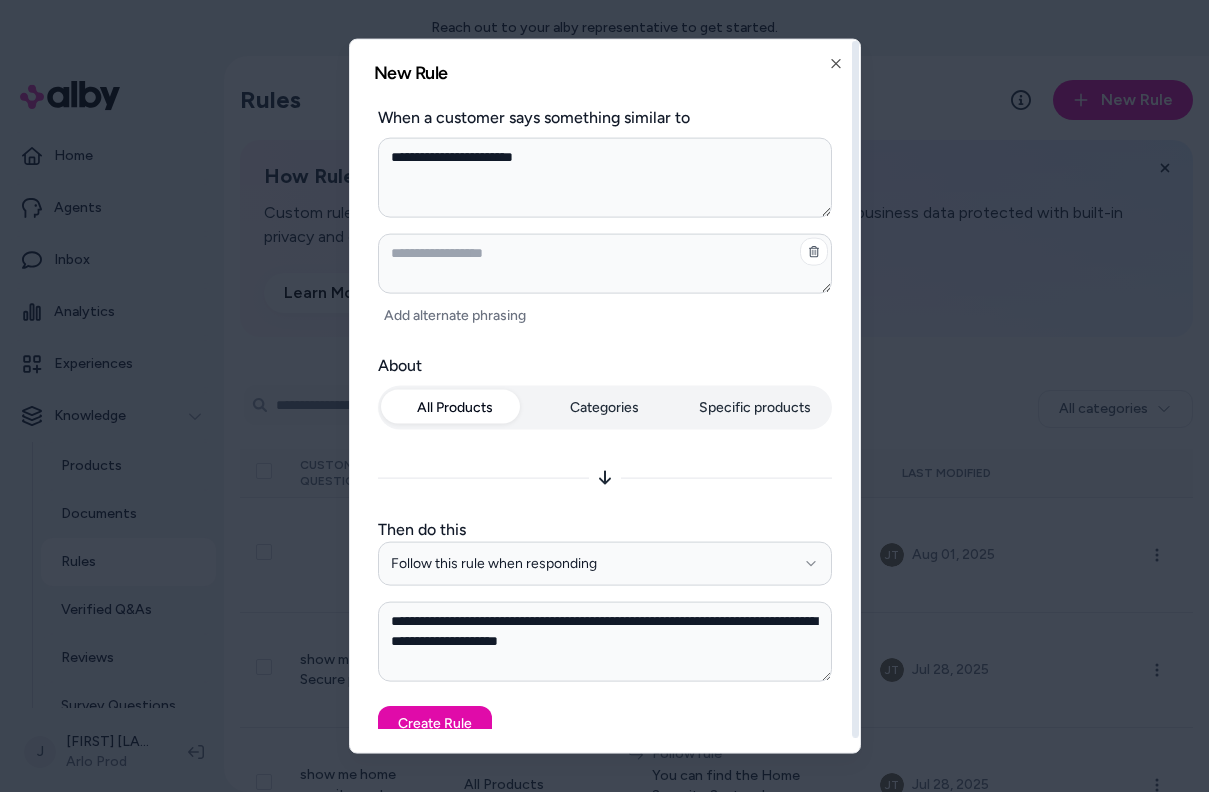 type on "*" 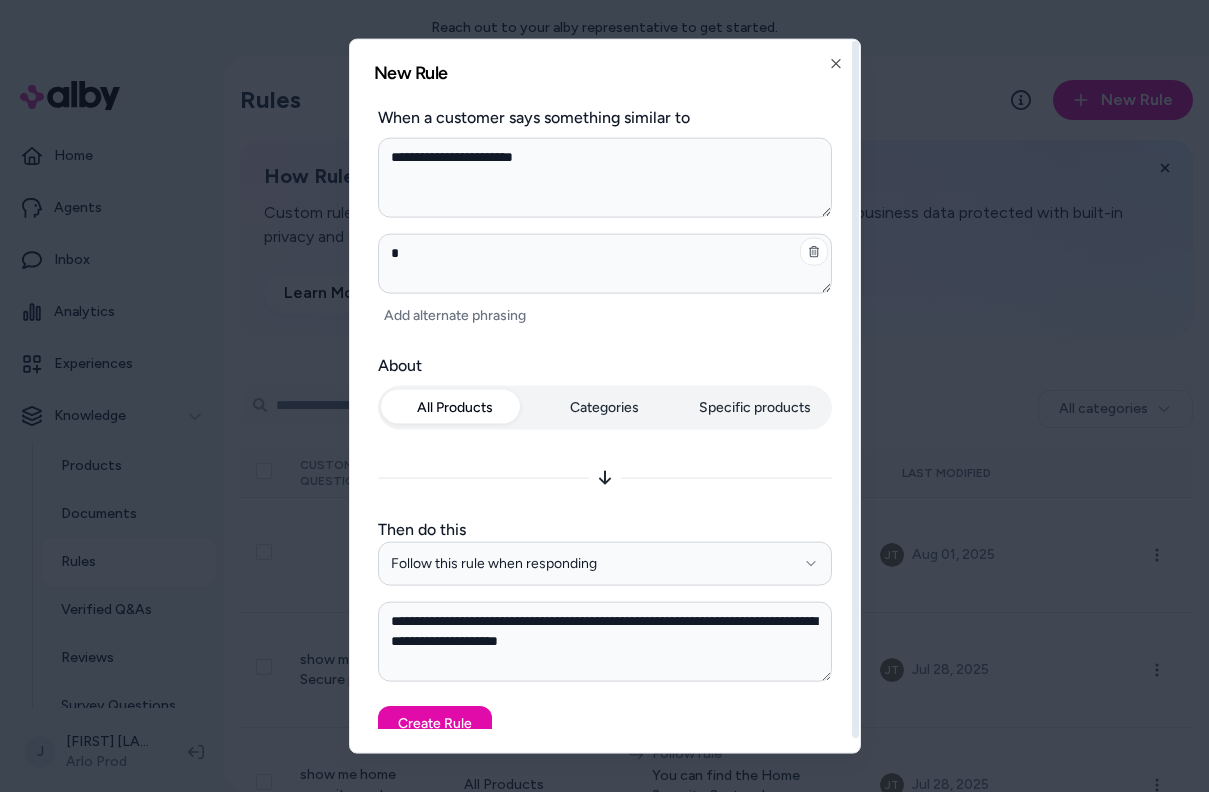 type on "*" 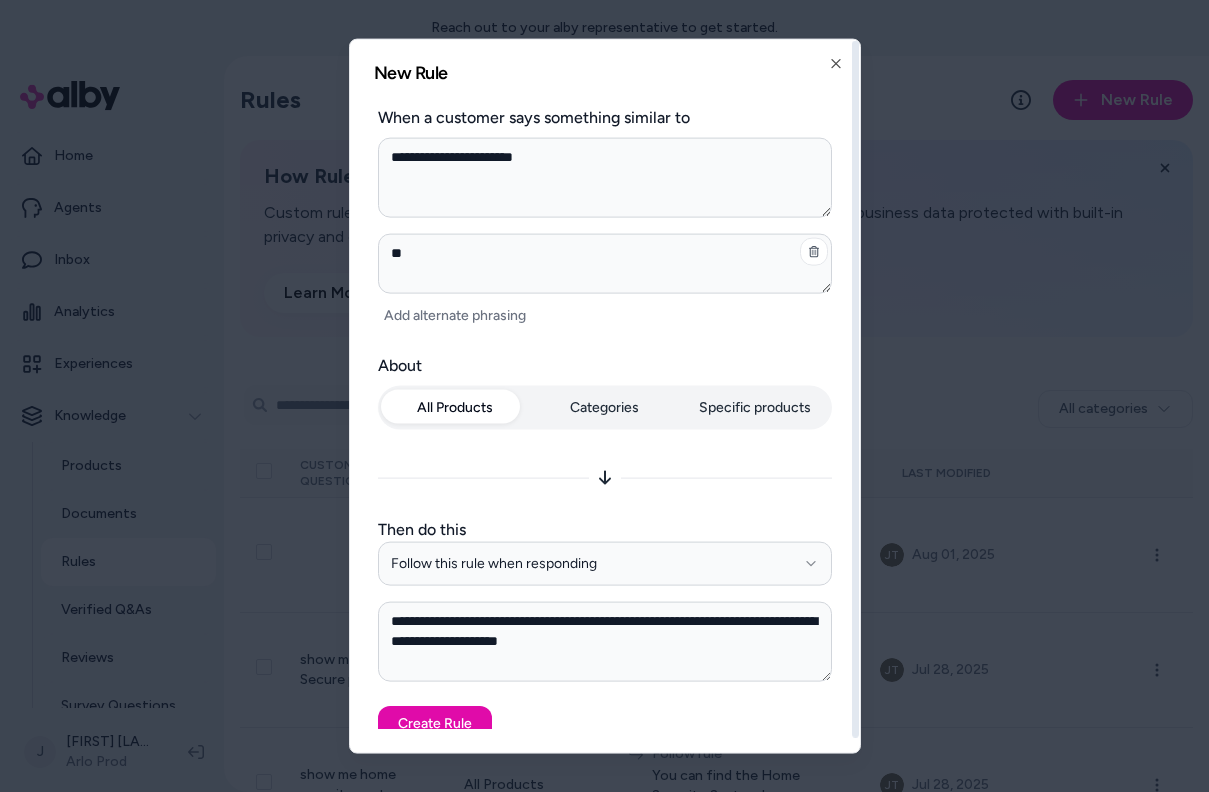 type on "*" 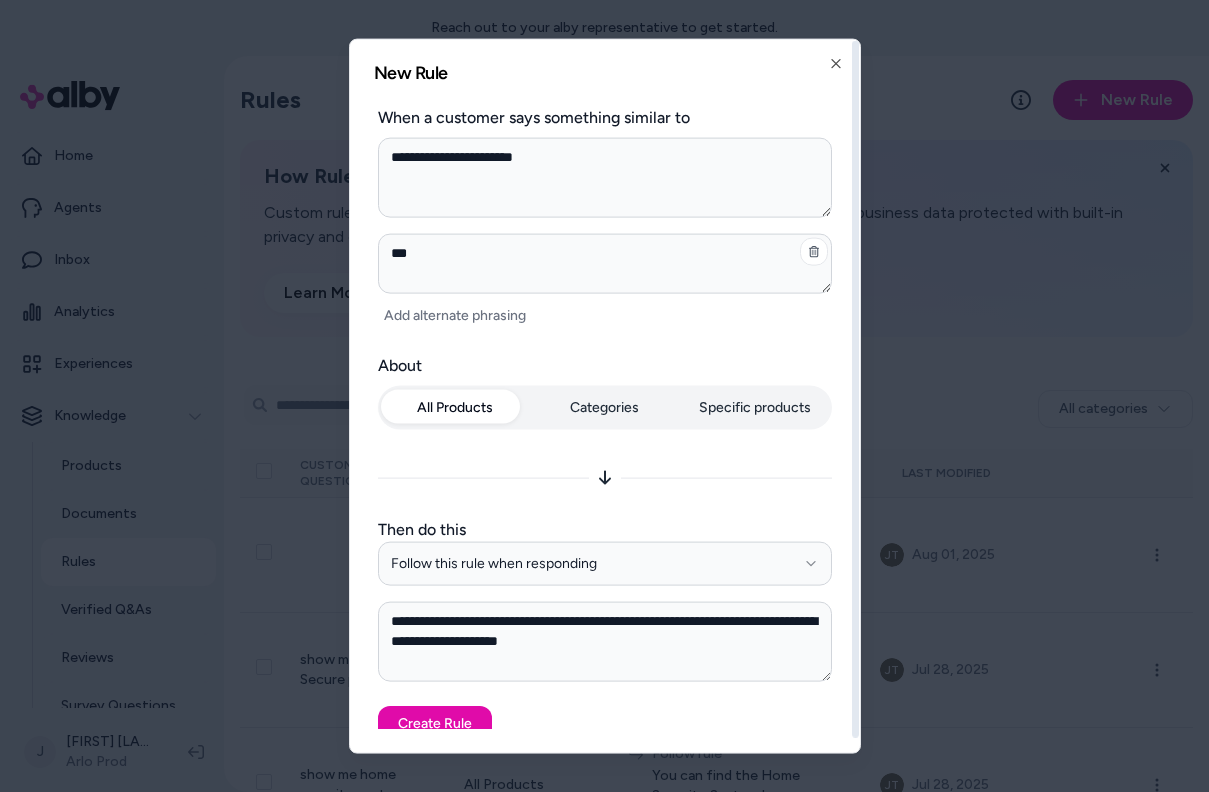 type on "*" 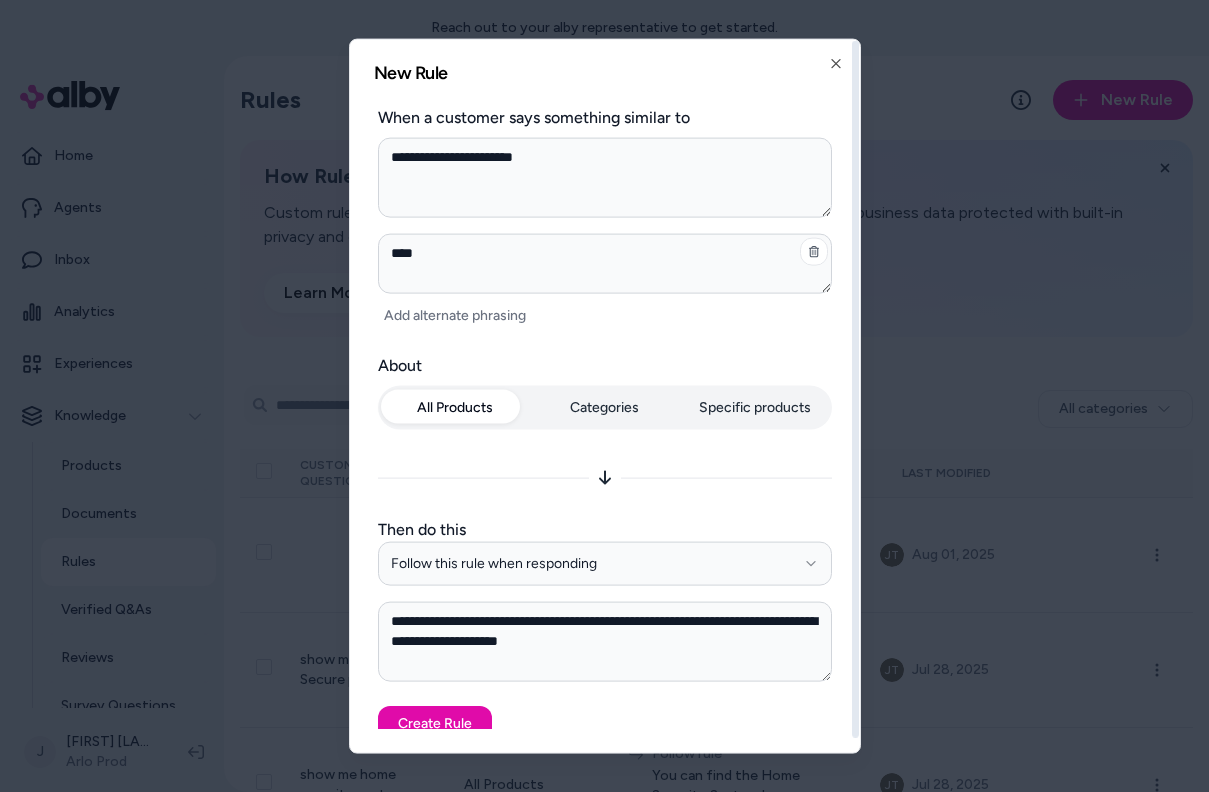 type on "*" 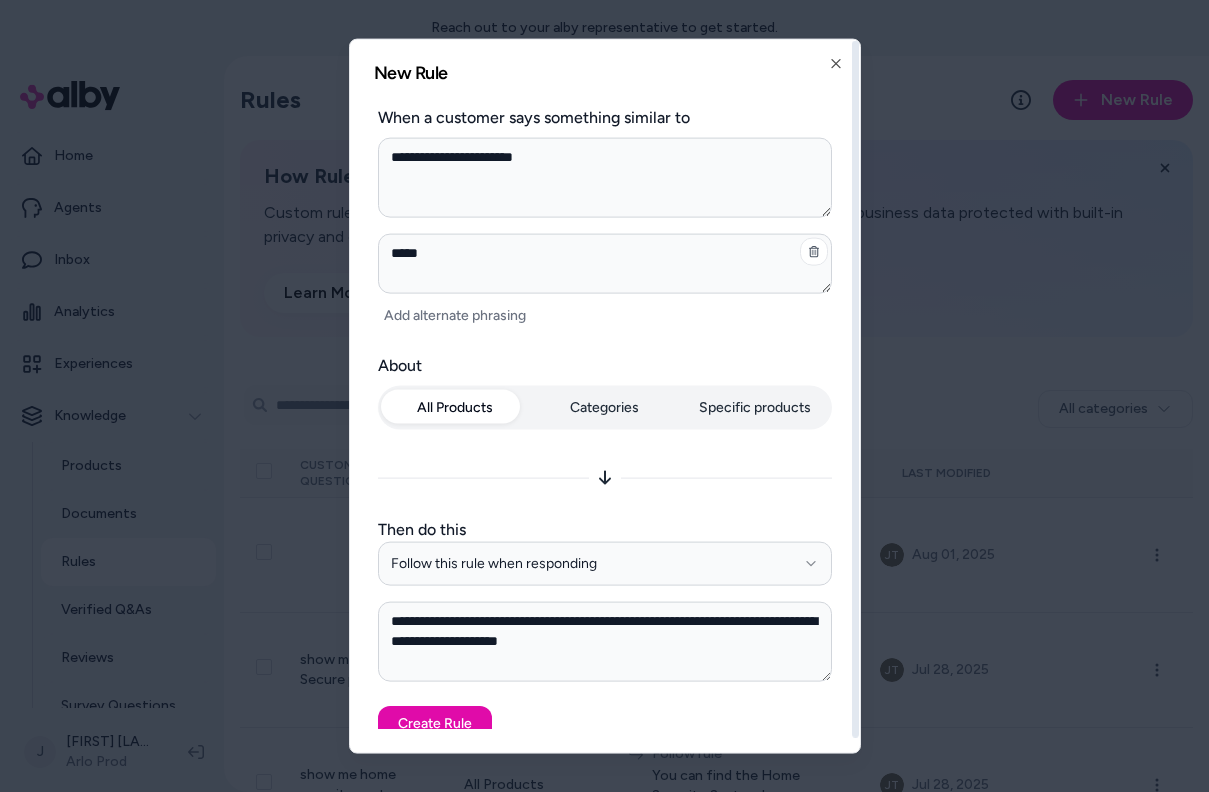 type on "******" 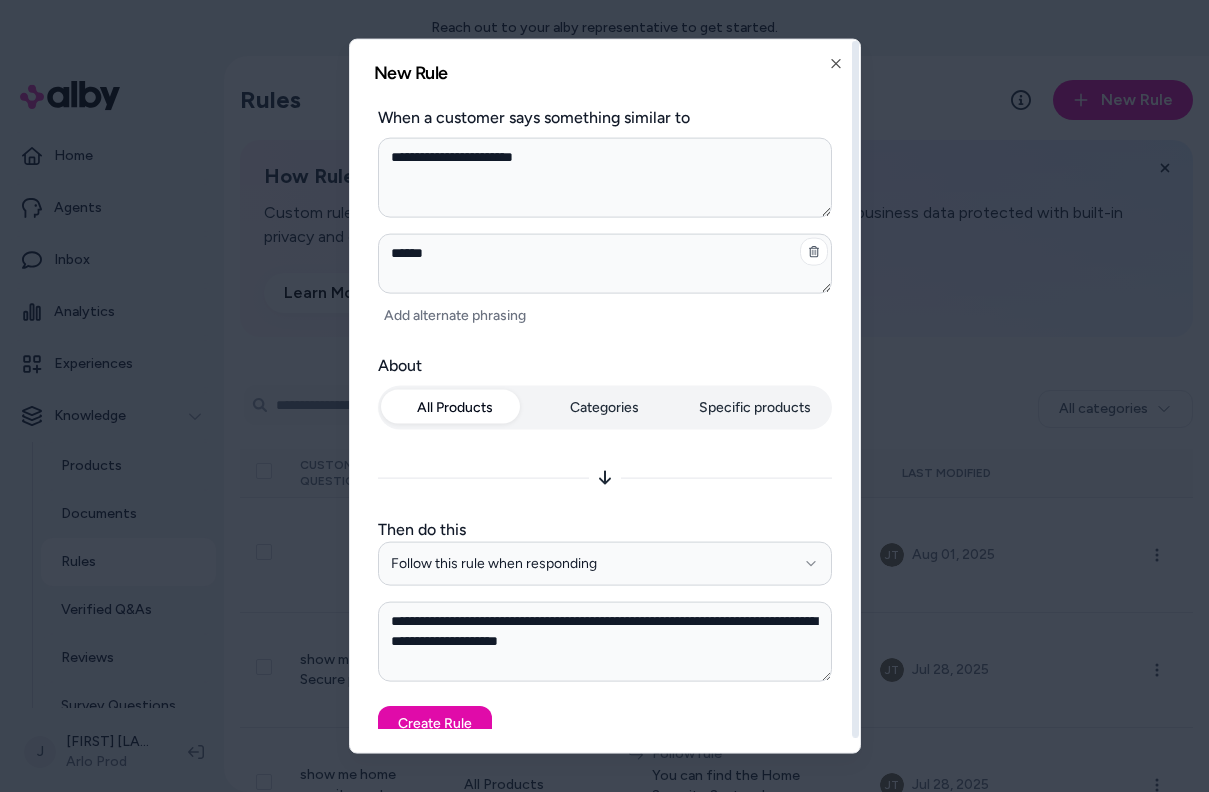 type on "*" 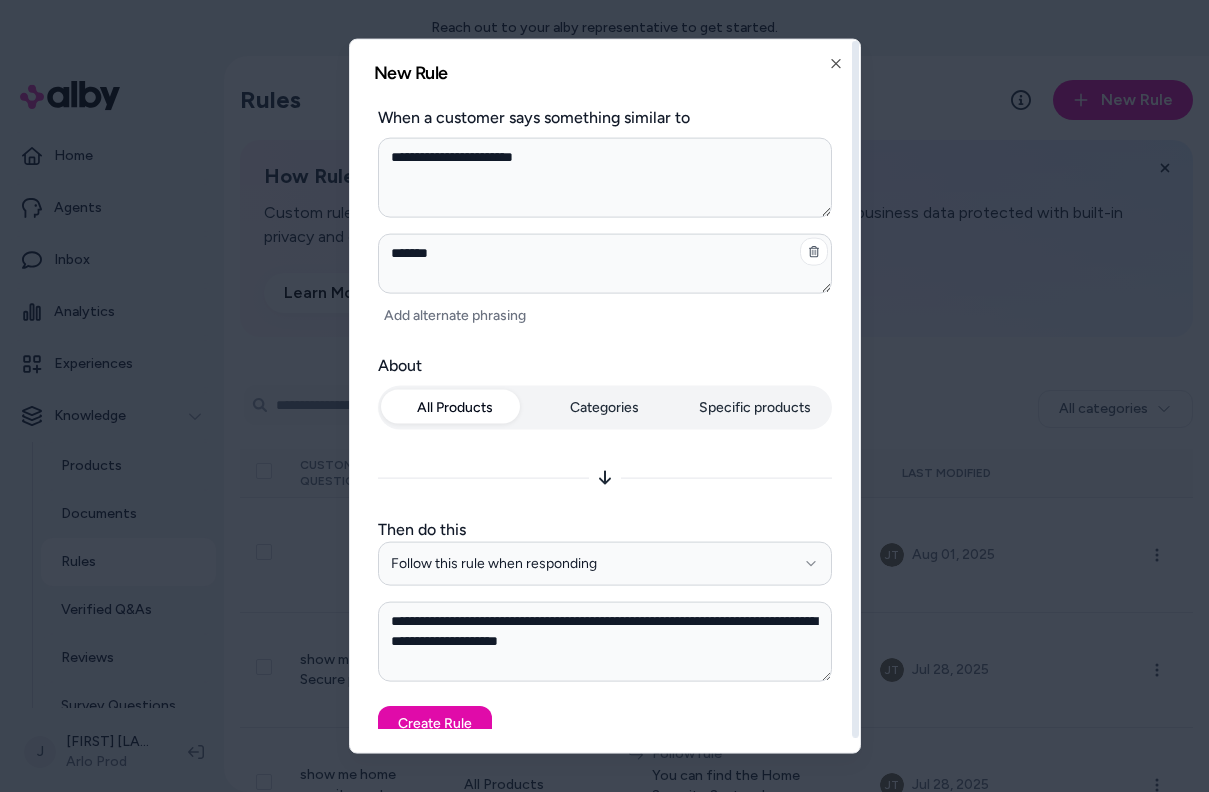 type on "*" 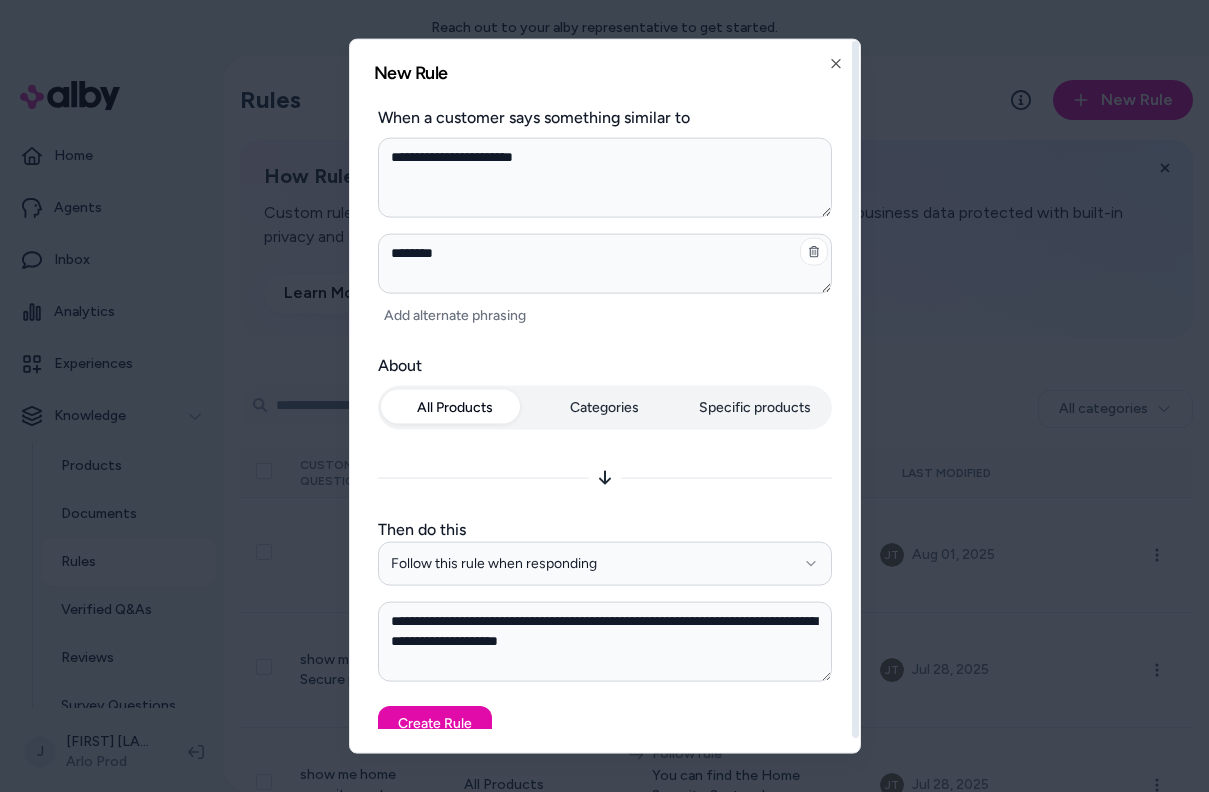 type on "*" 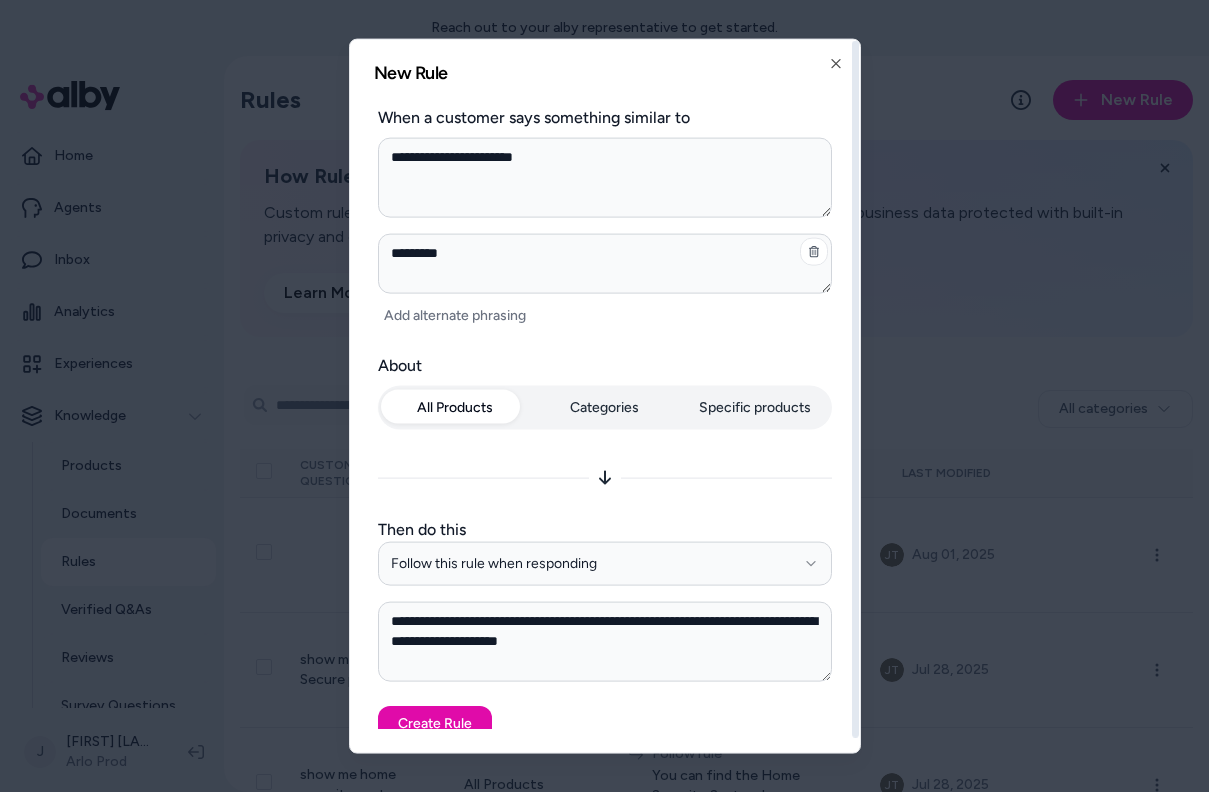 type on "*" 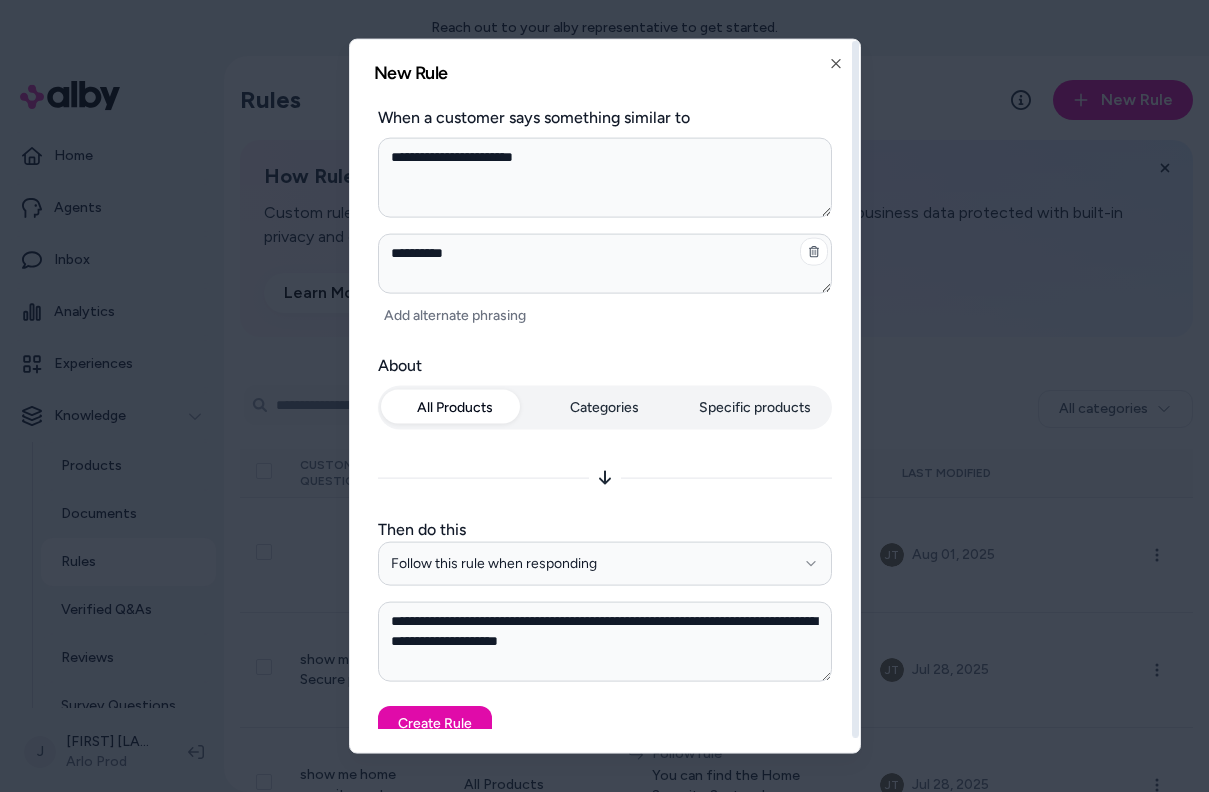 type on "*" 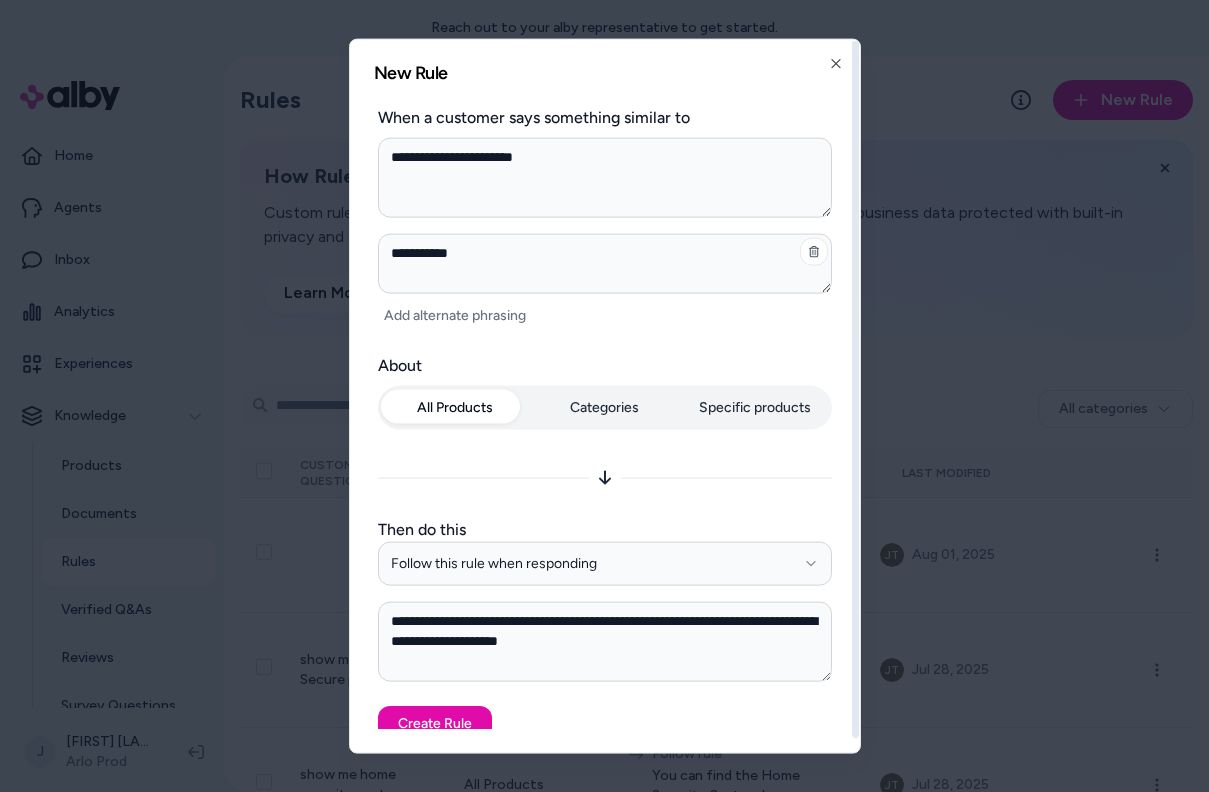 type on "*" 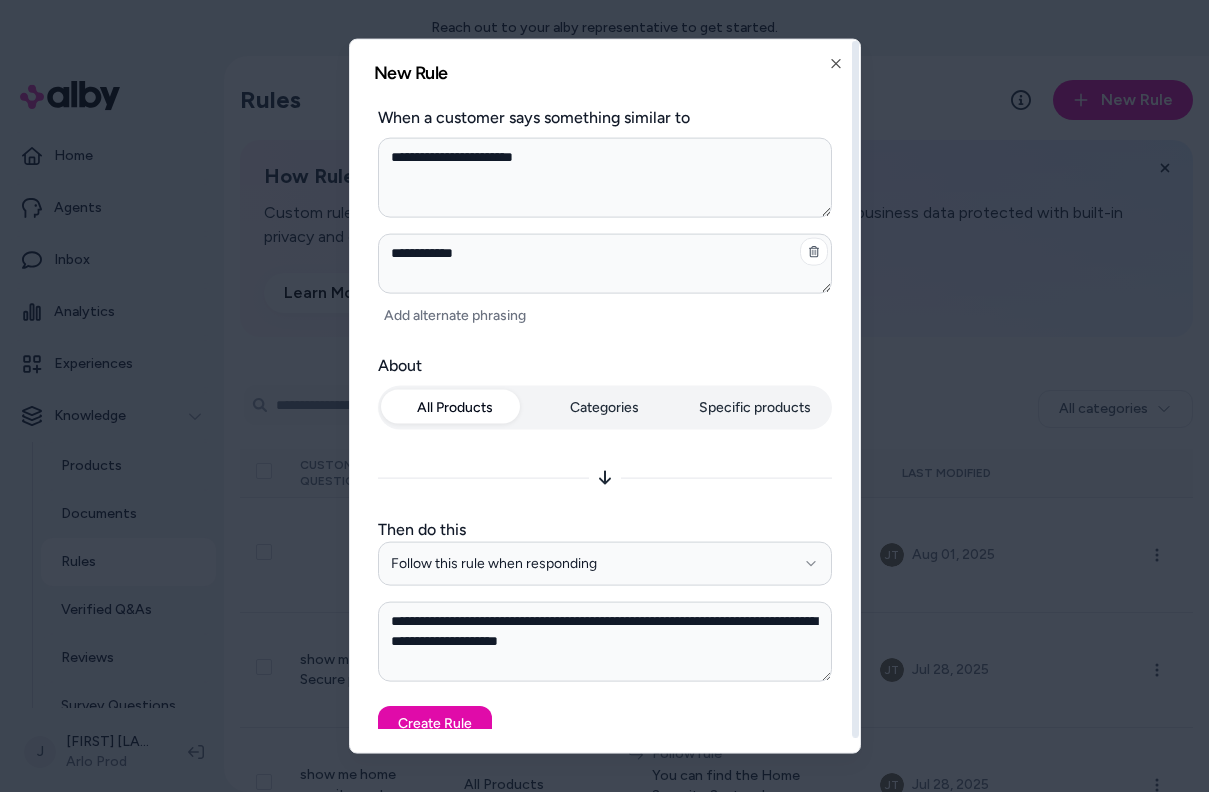 type on "*" 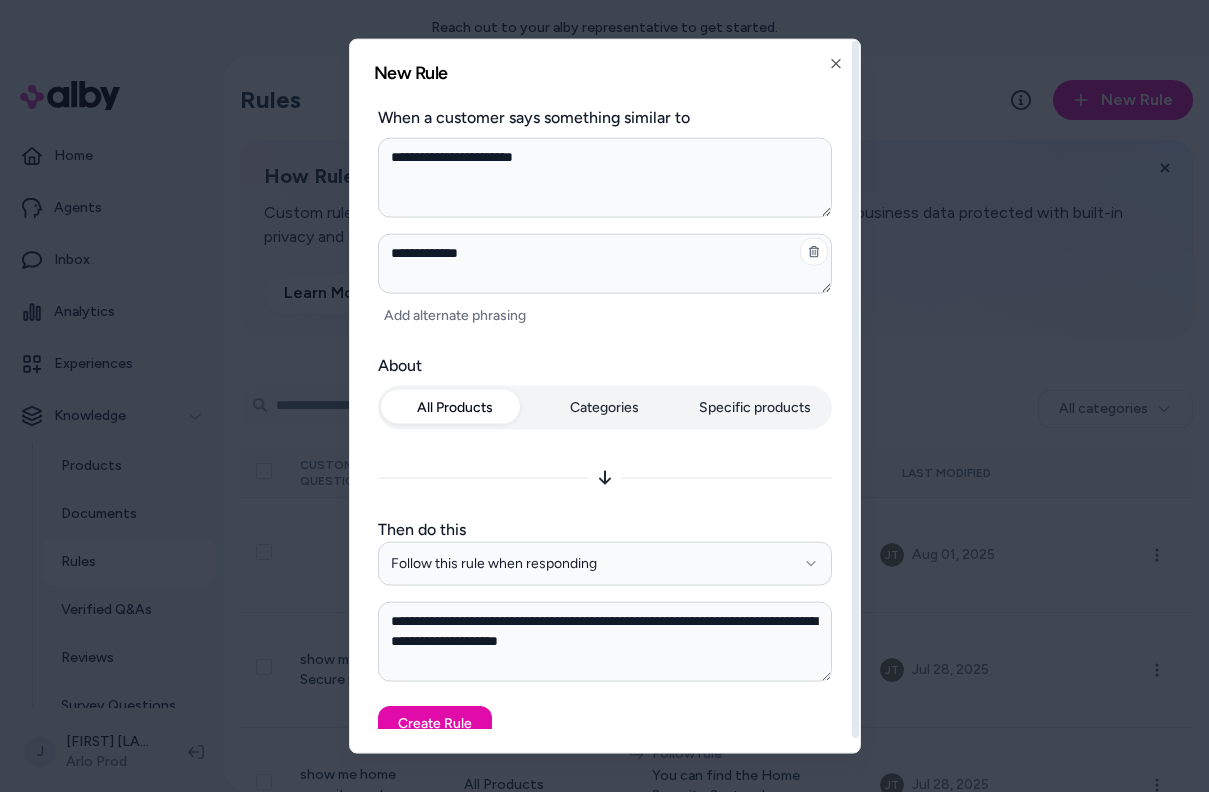 type on "**********" 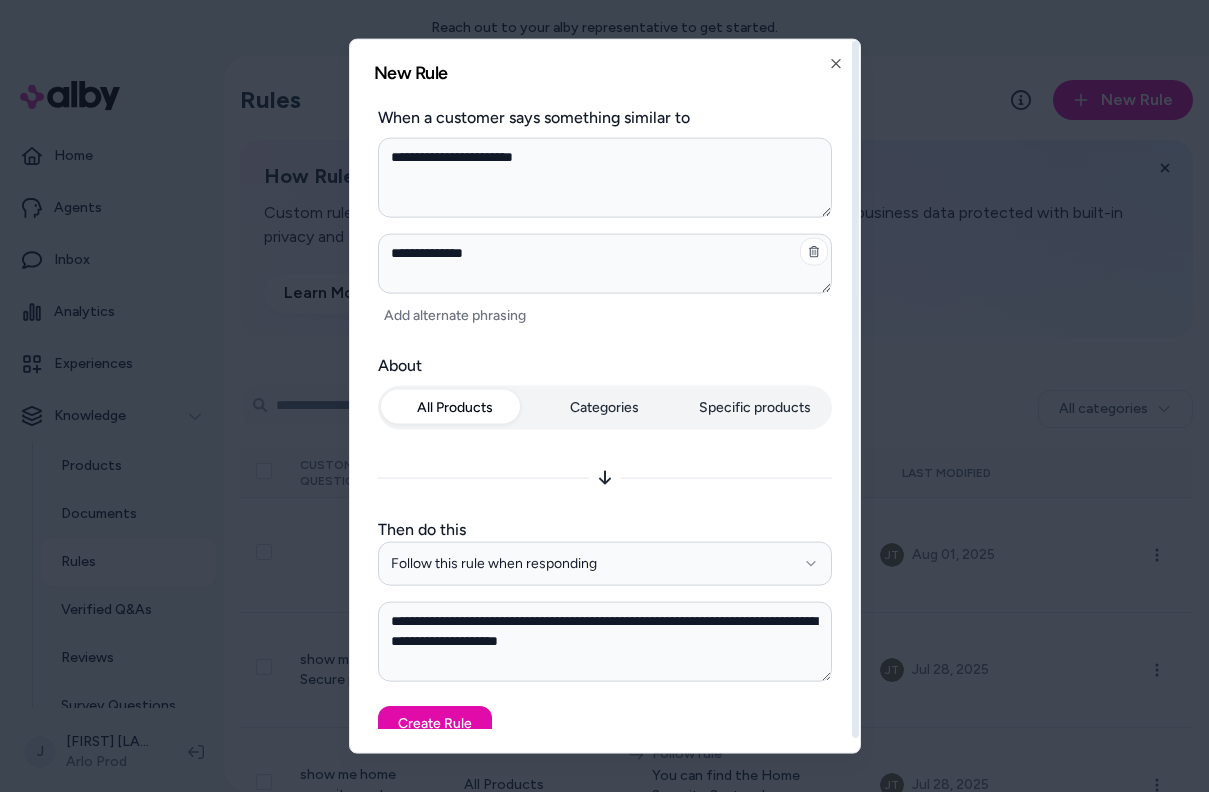 type on "*" 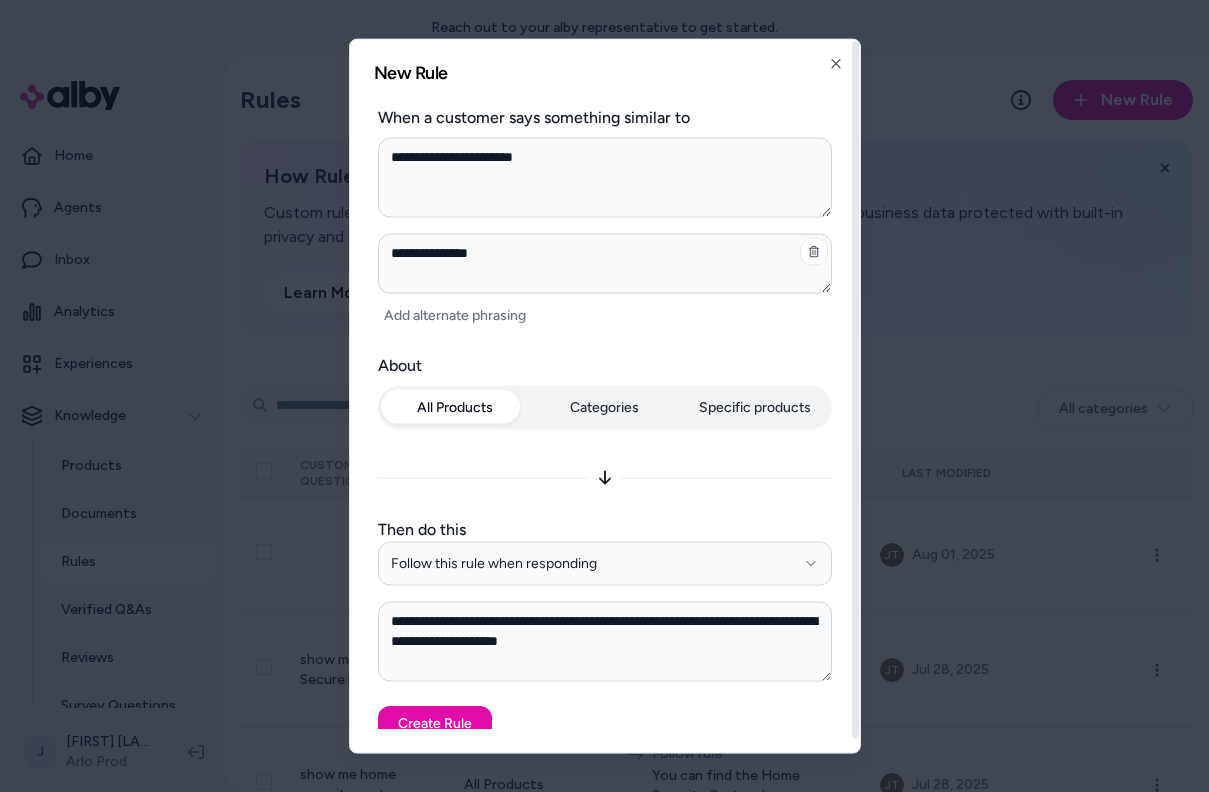 type on "*" 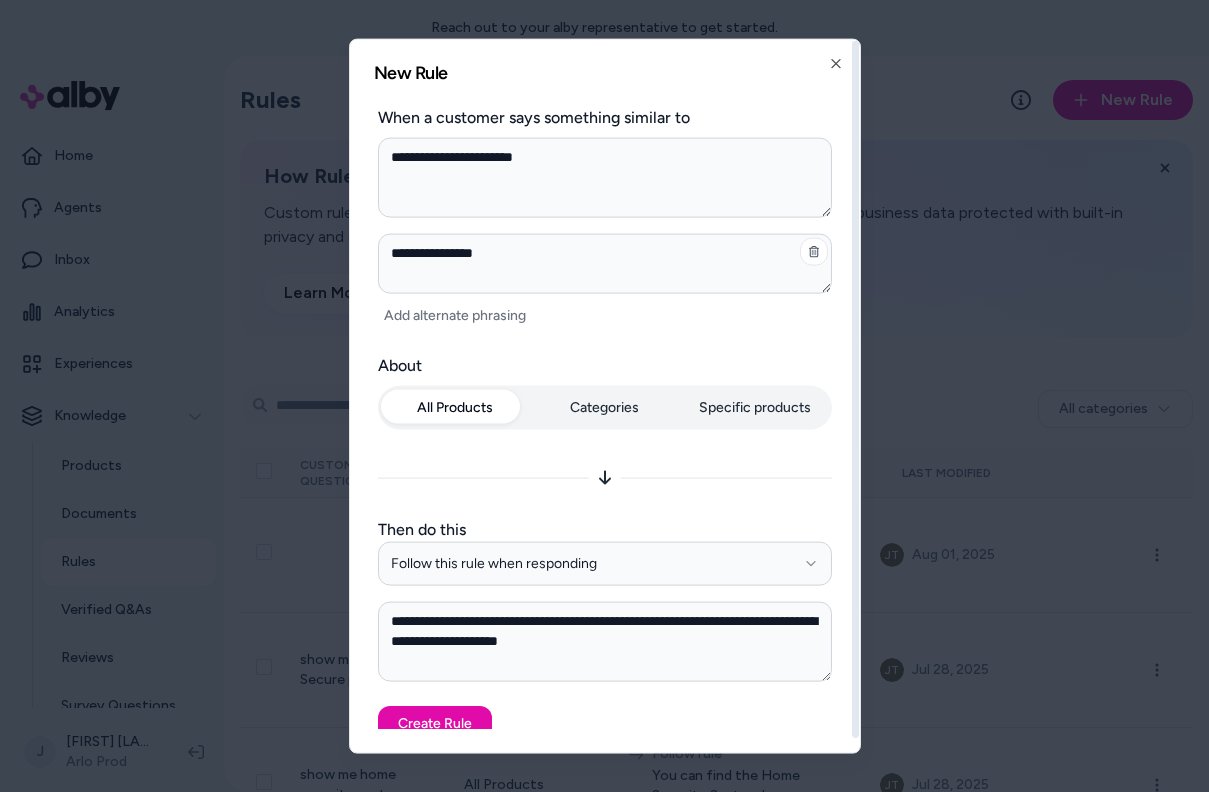 type on "*" 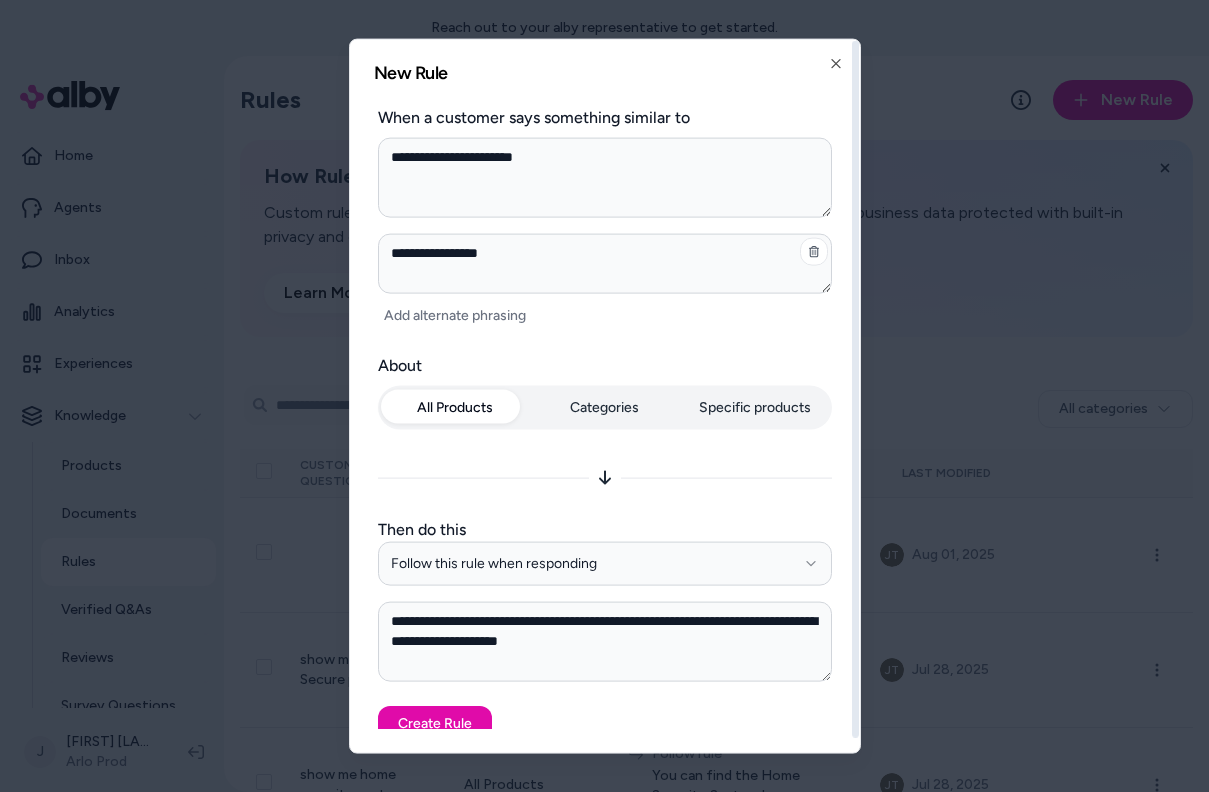 type on "*" 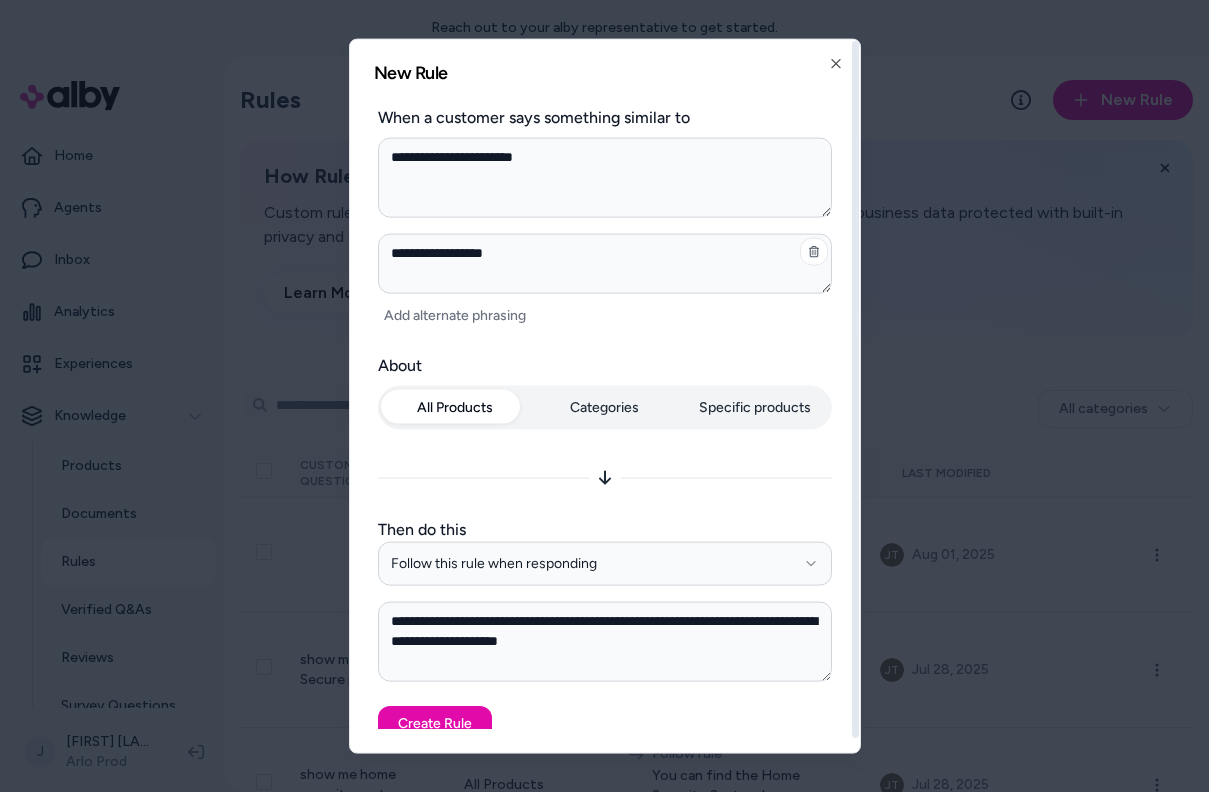 type on "*" 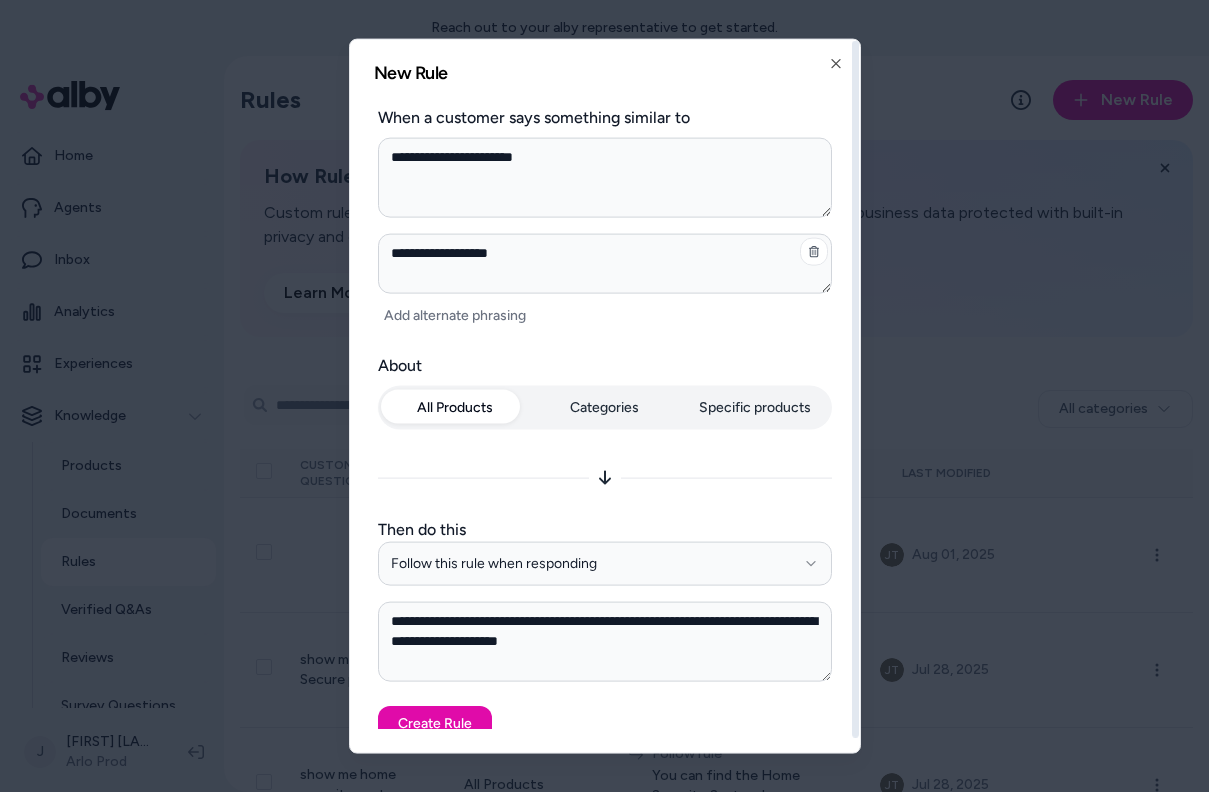 type on "*" 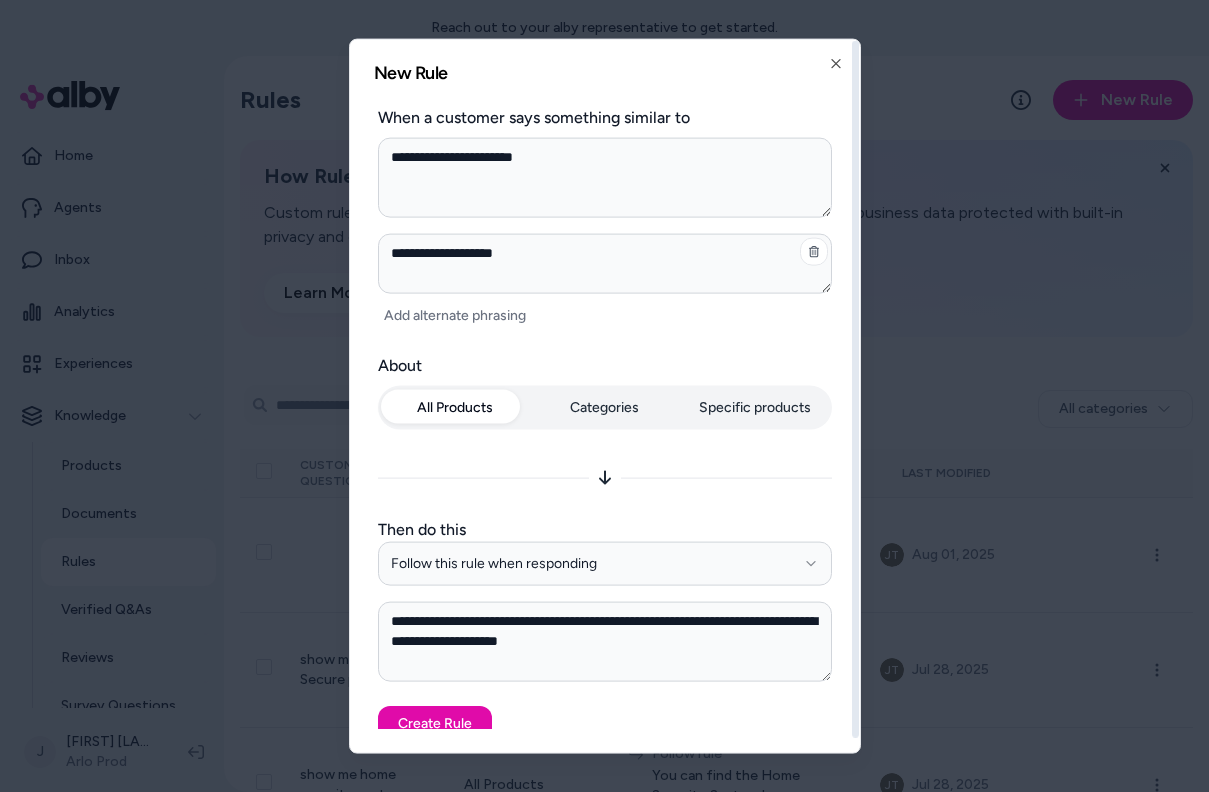 type on "*" 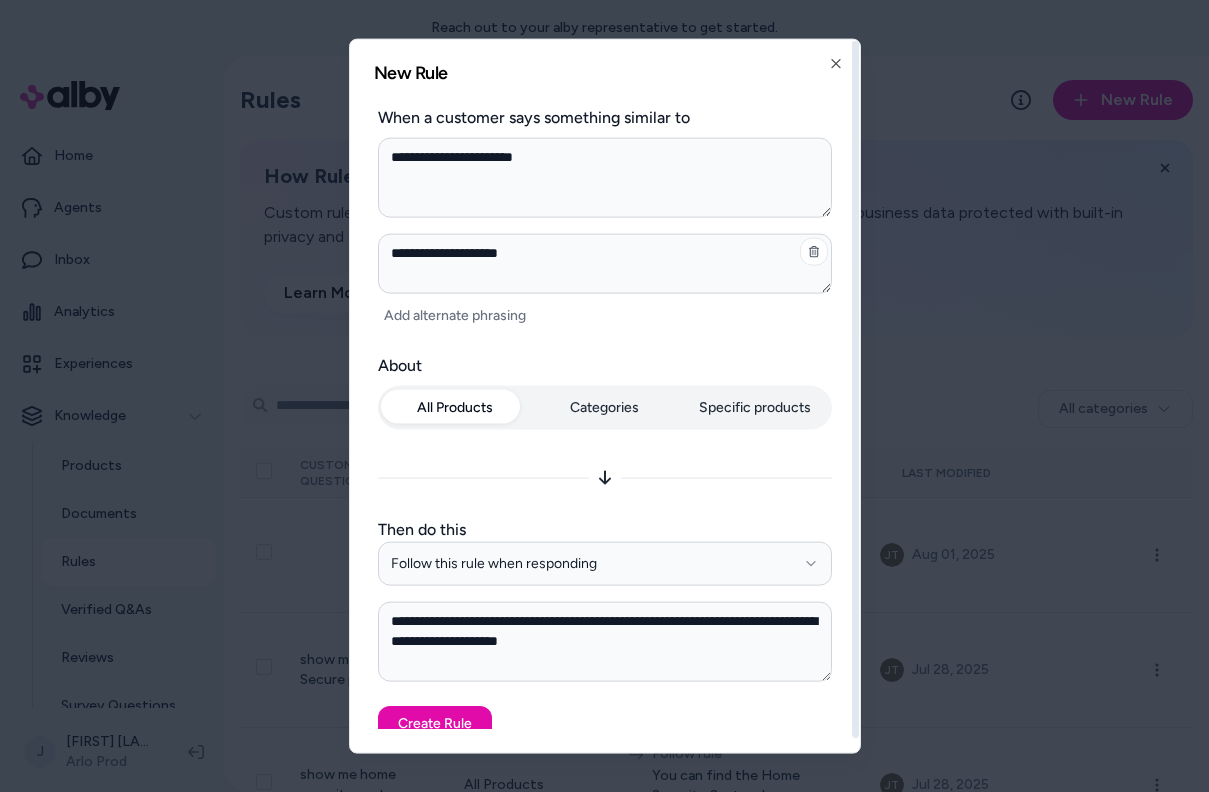 type on "*" 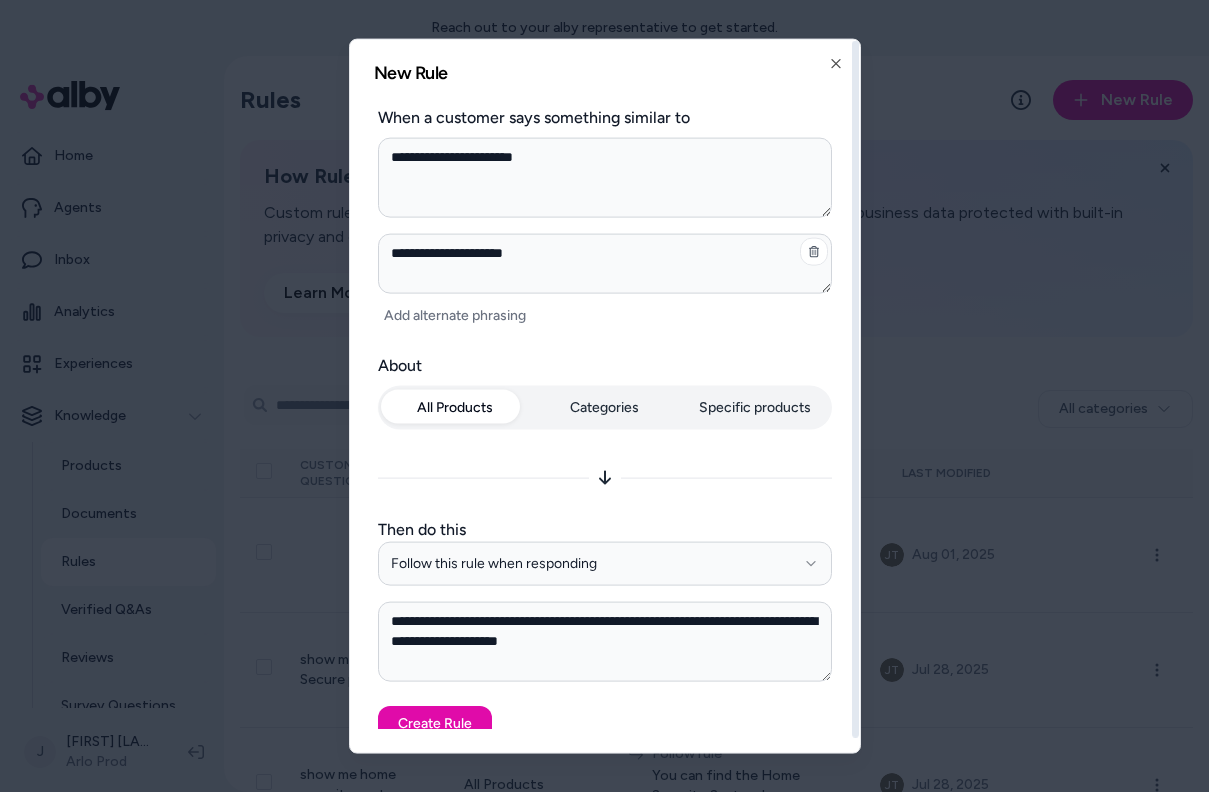 type on "*" 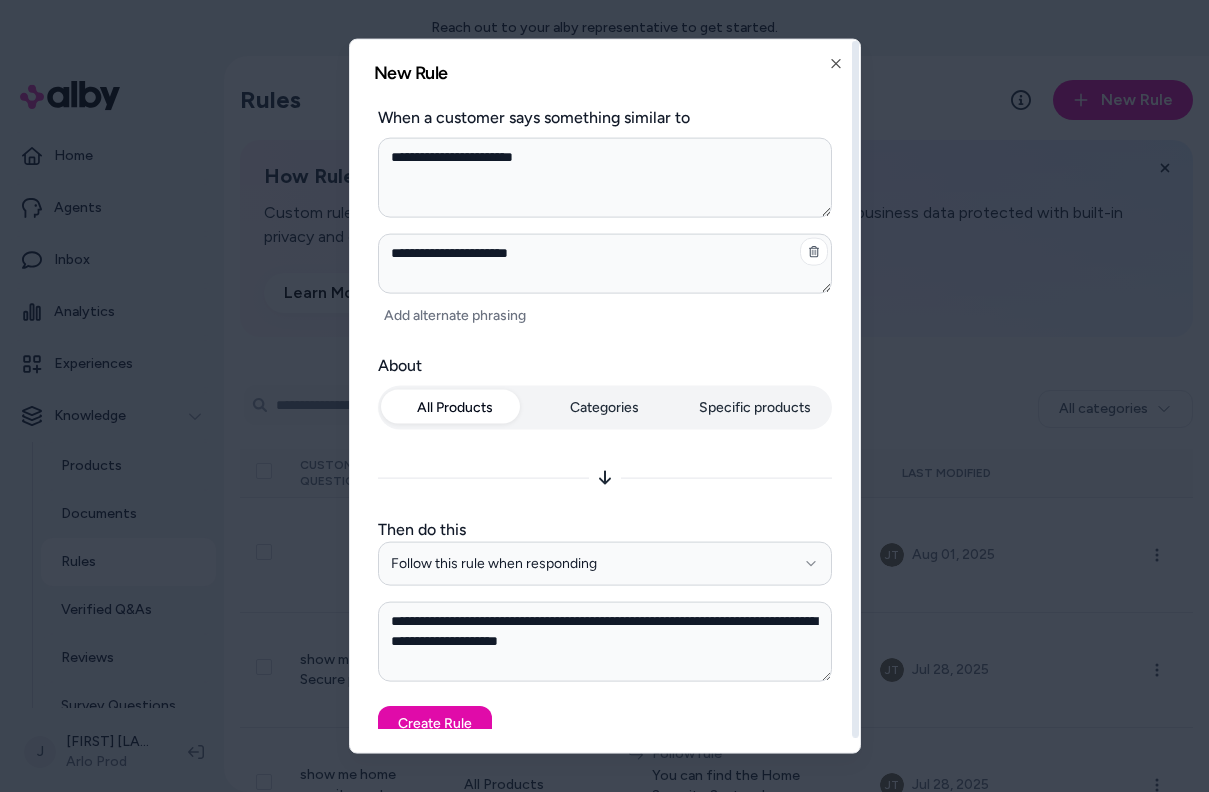 type on "*" 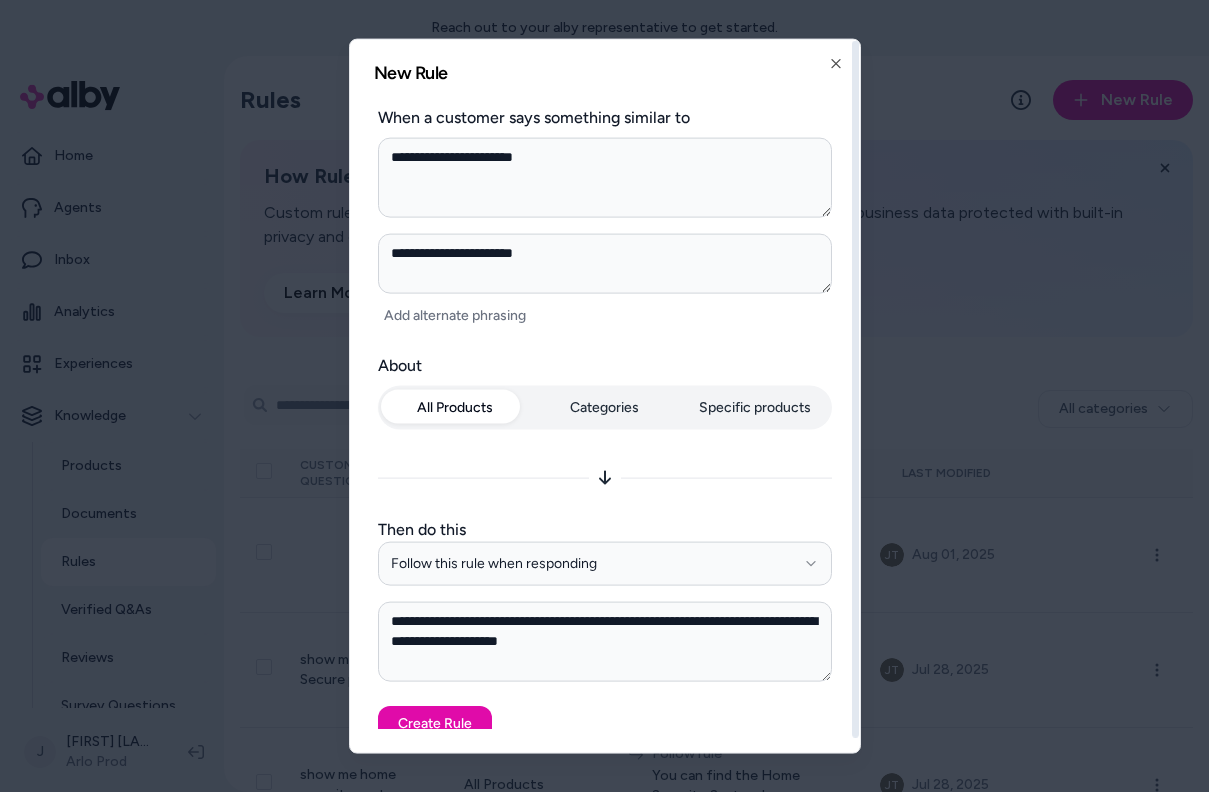 type on "**********" 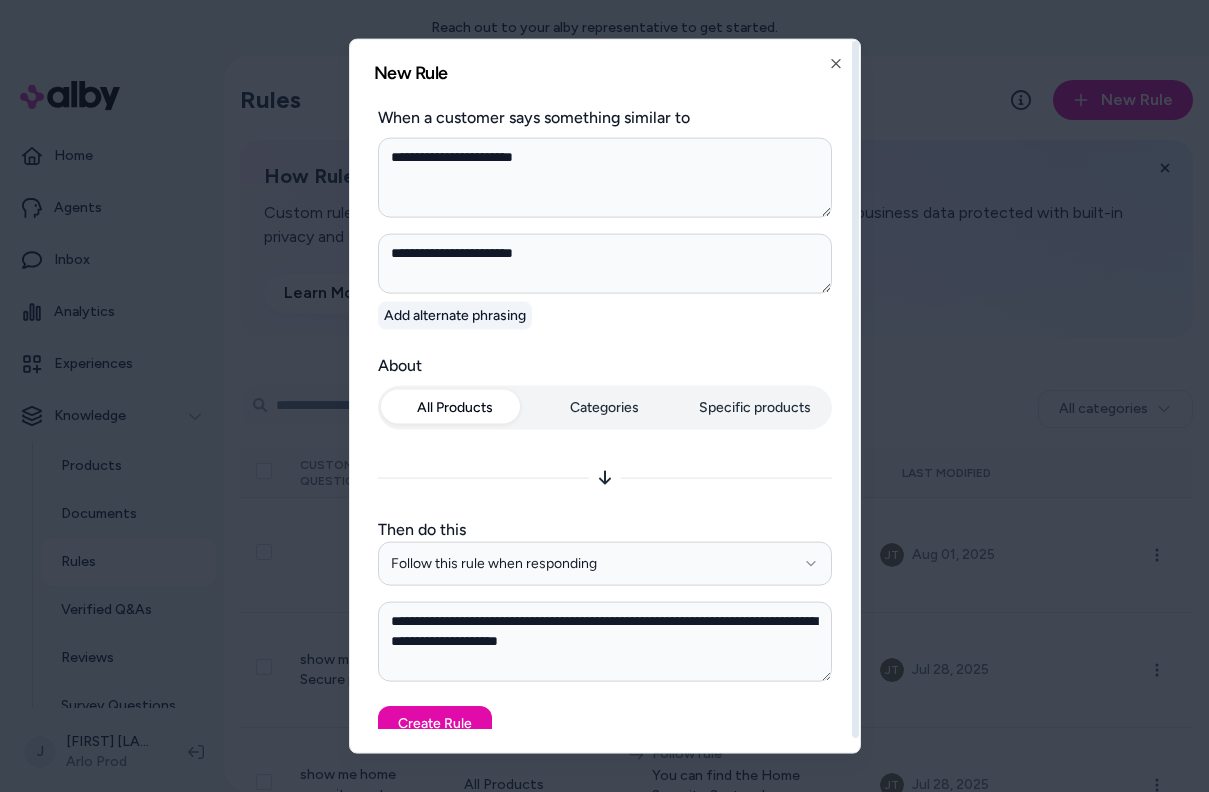 click on "Add alternate phrasing" at bounding box center [455, 316] 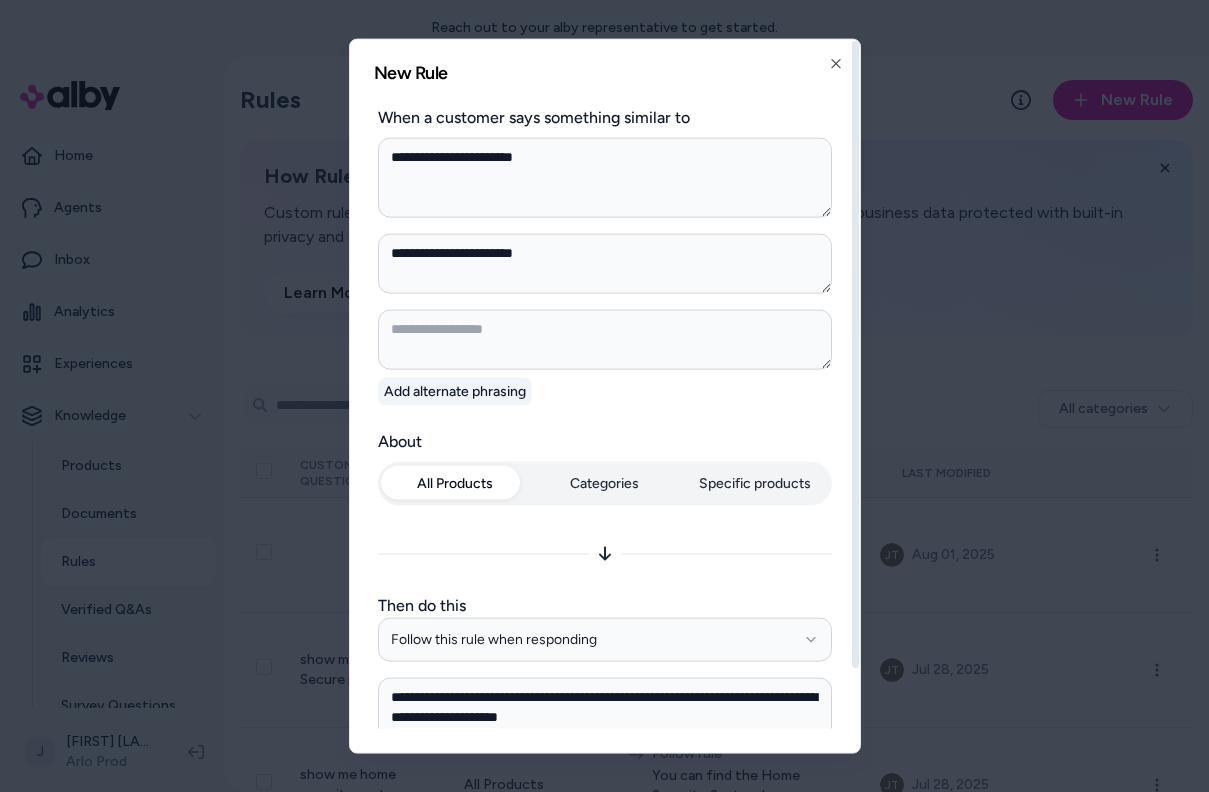 type on "*" 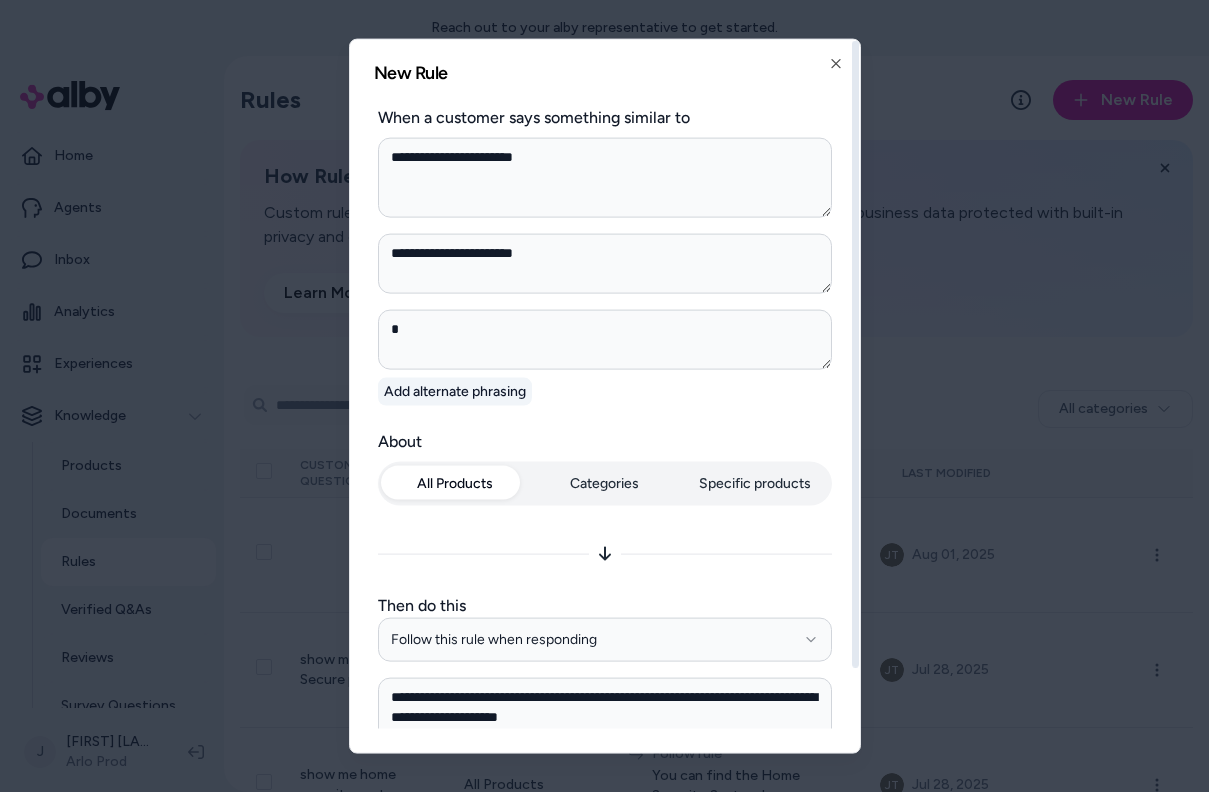 type on "*" 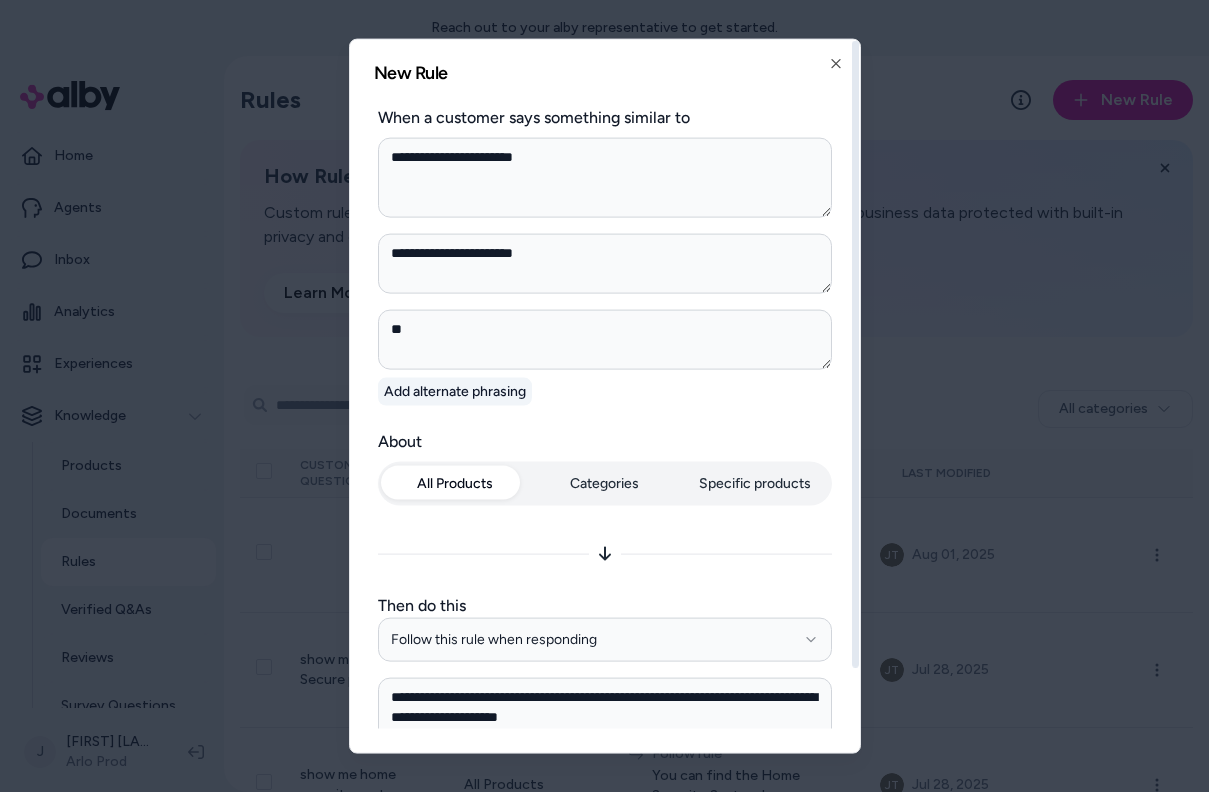 type on "*" 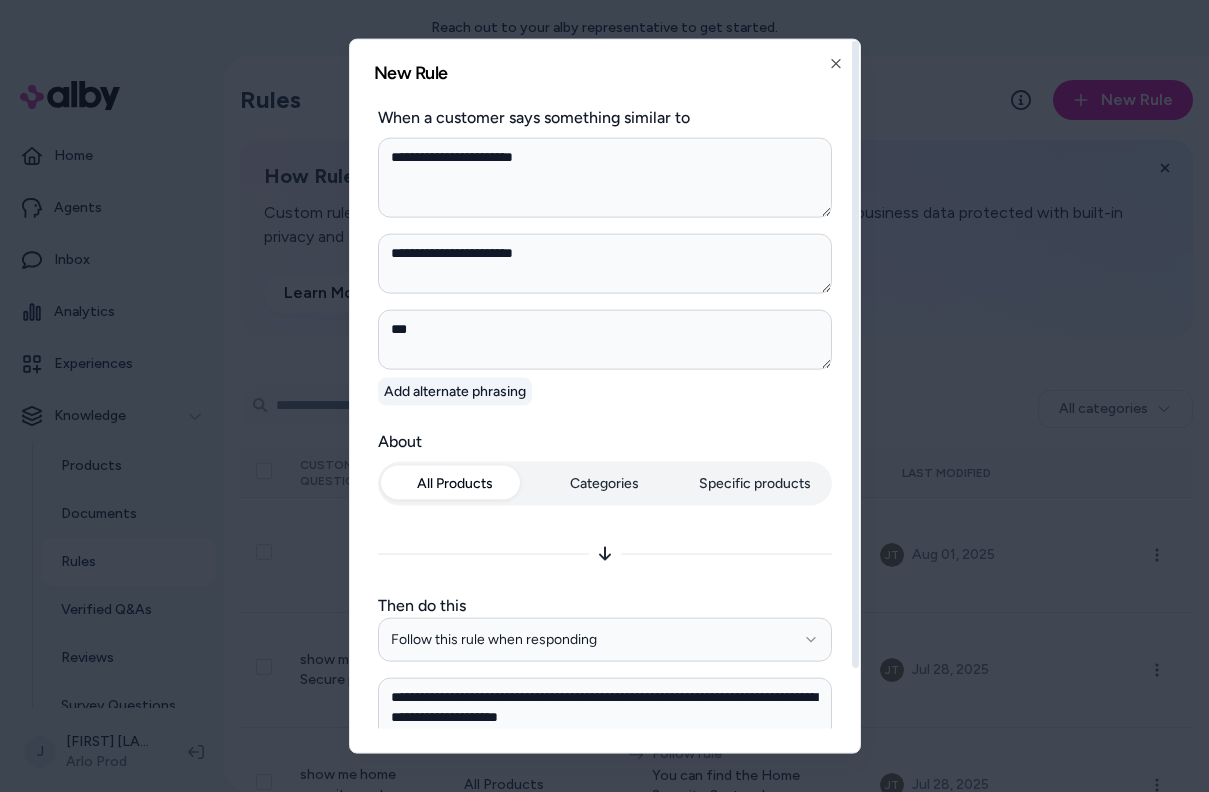 type on "*" 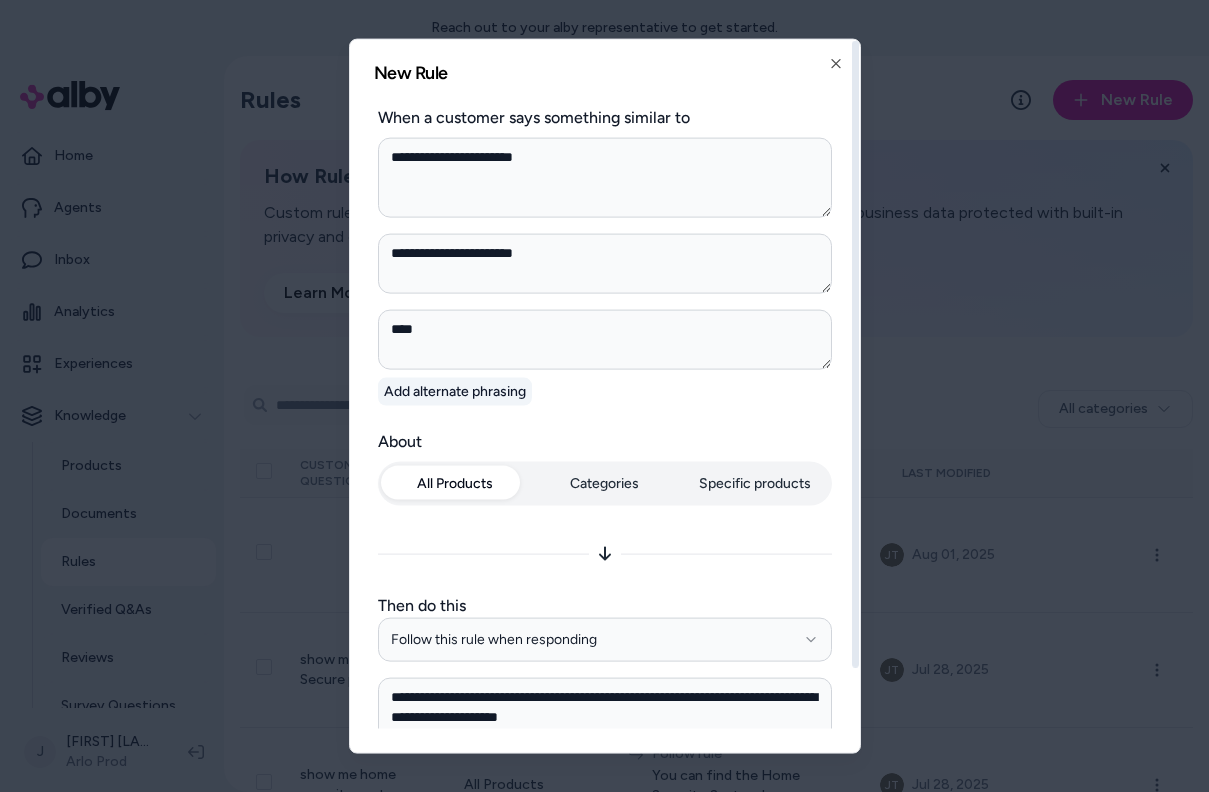 type on "*" 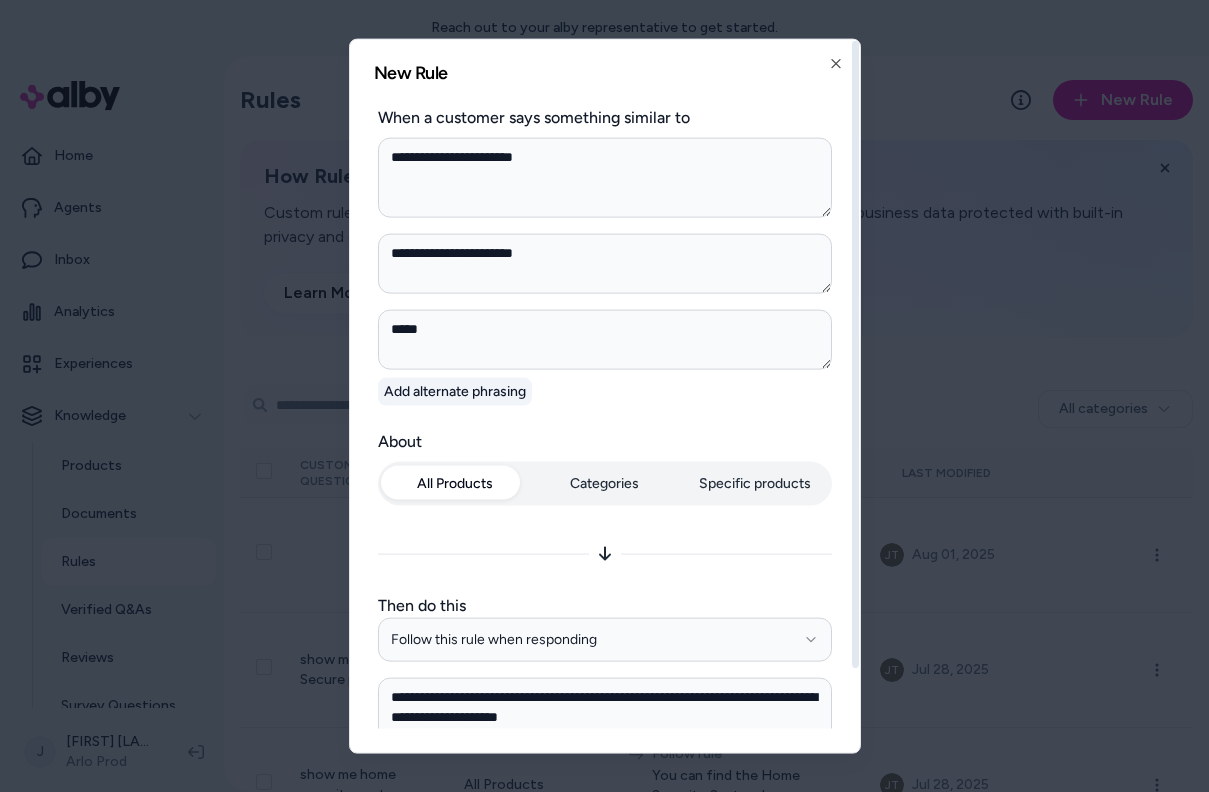 type on "*" 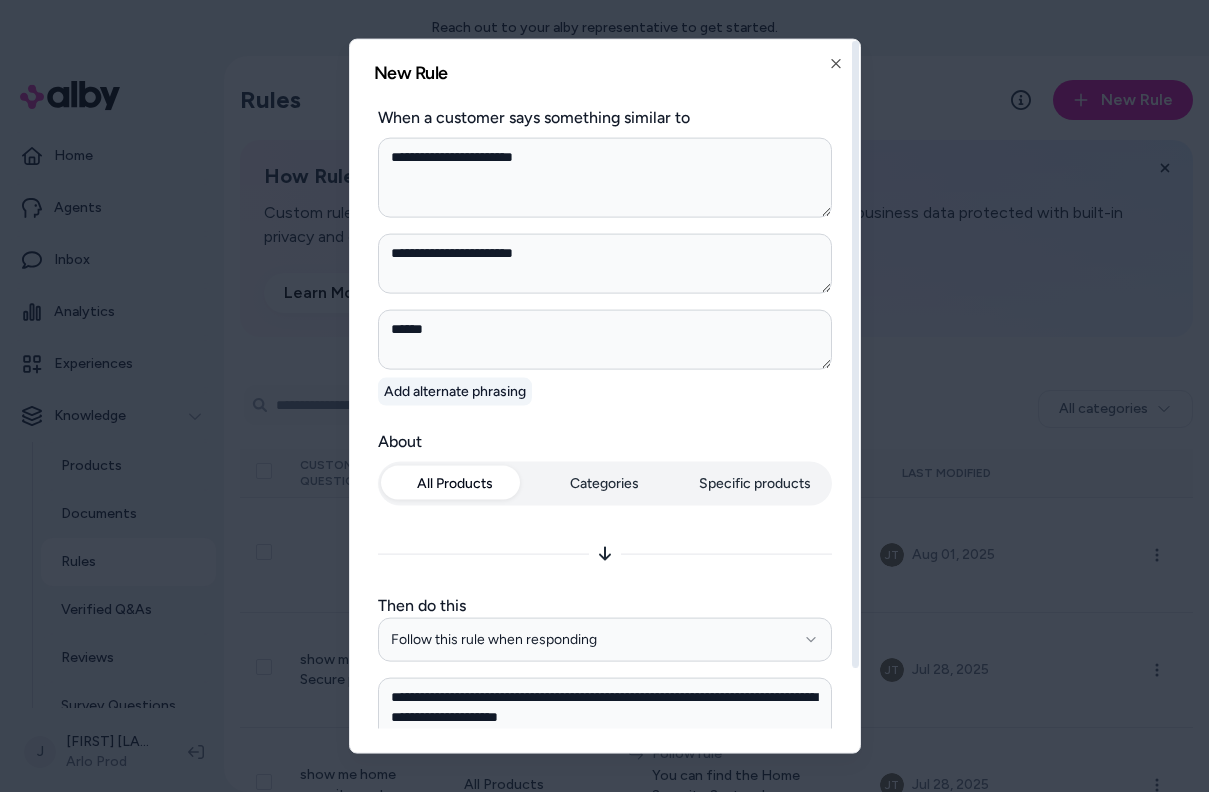 type on "*" 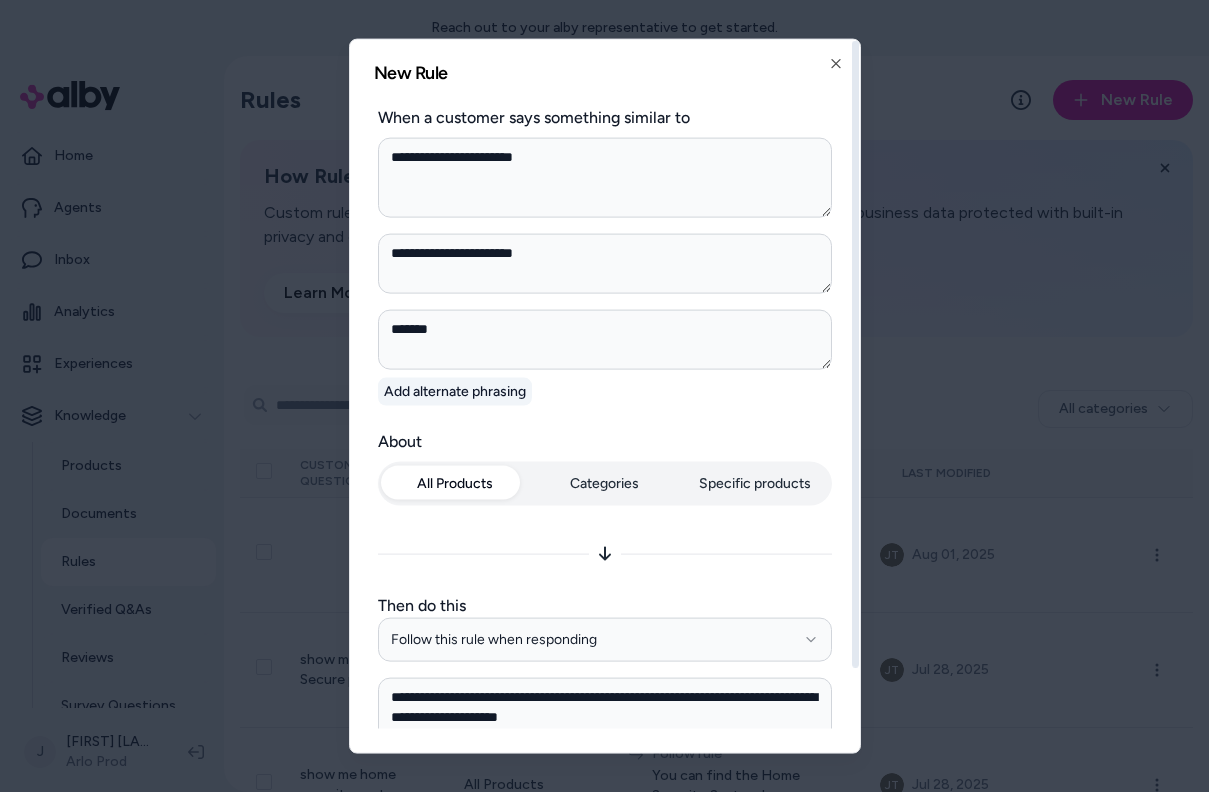 type on "*" 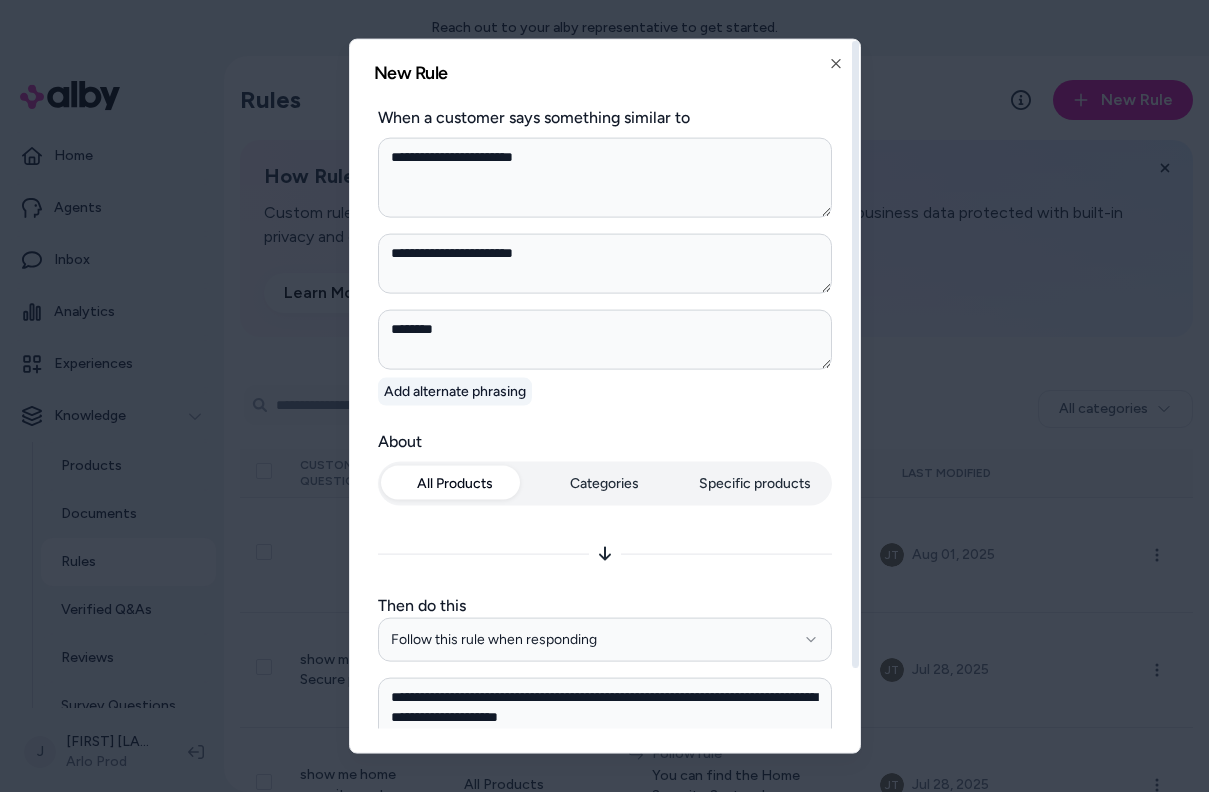 type on "*" 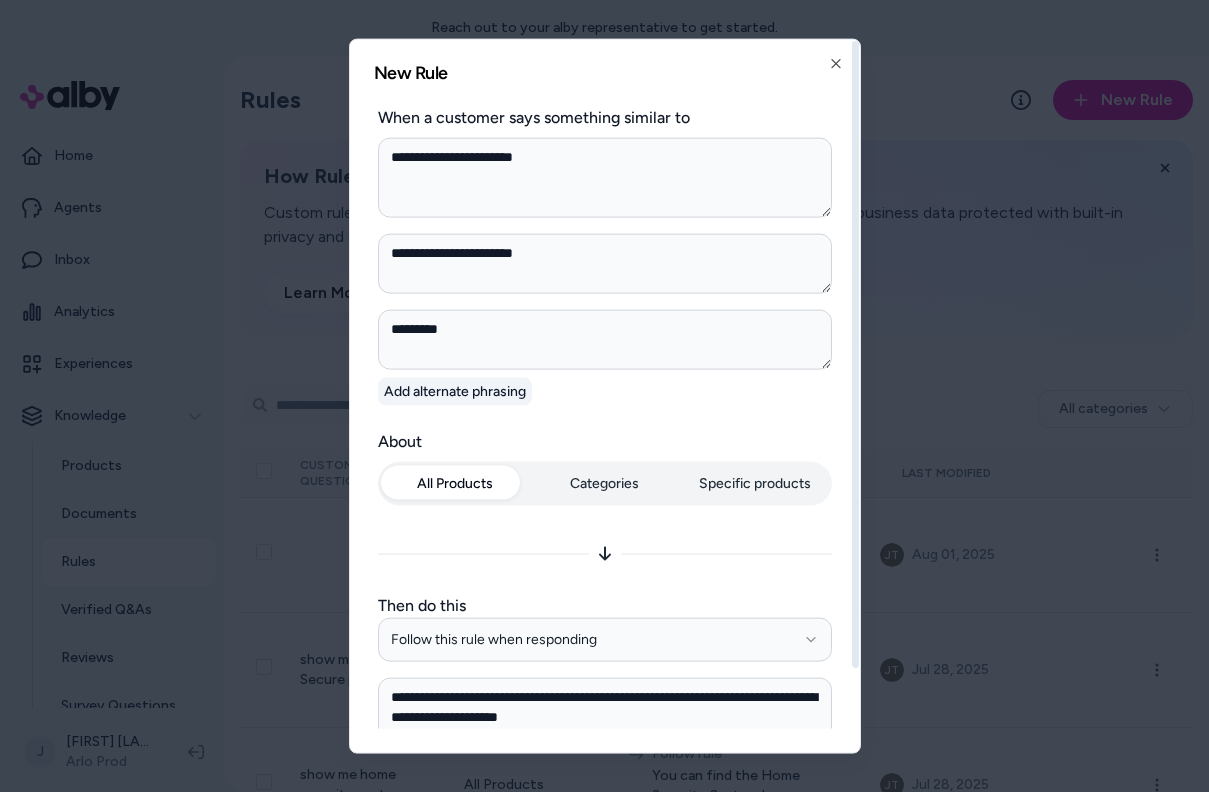 type on "*" 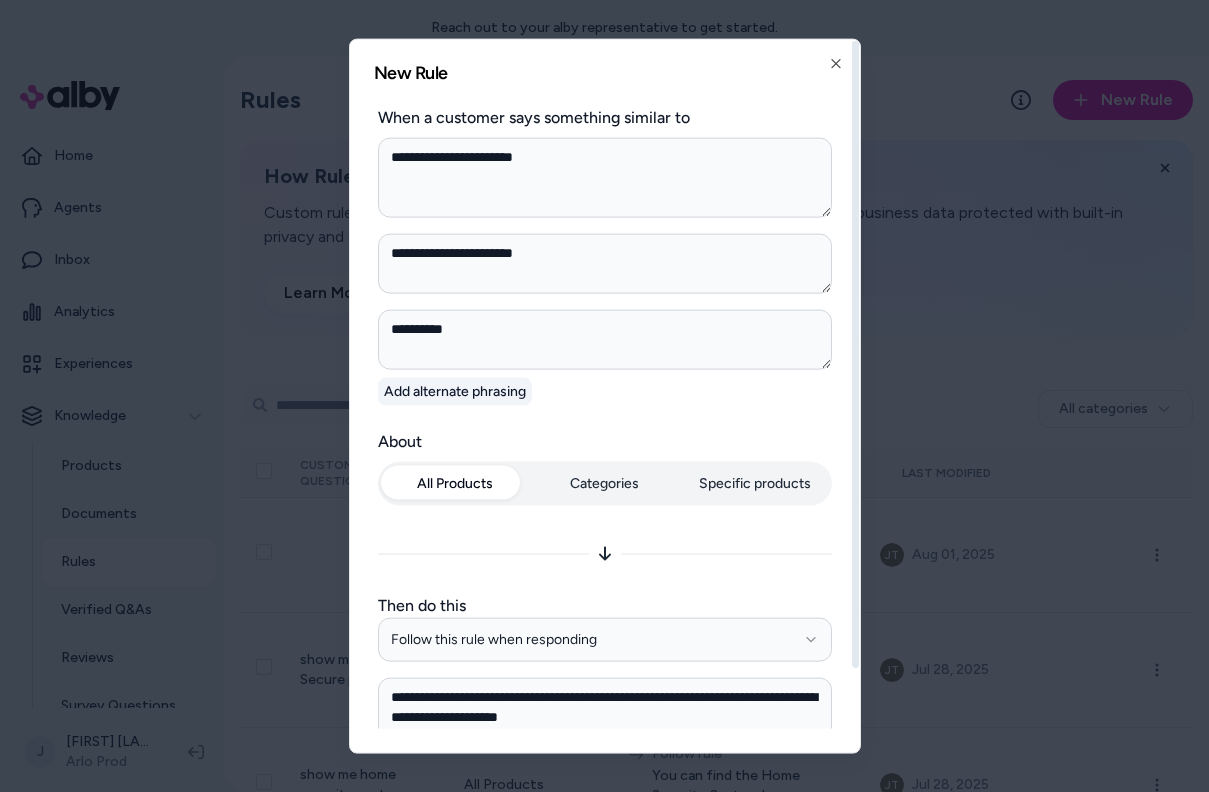 type on "*" 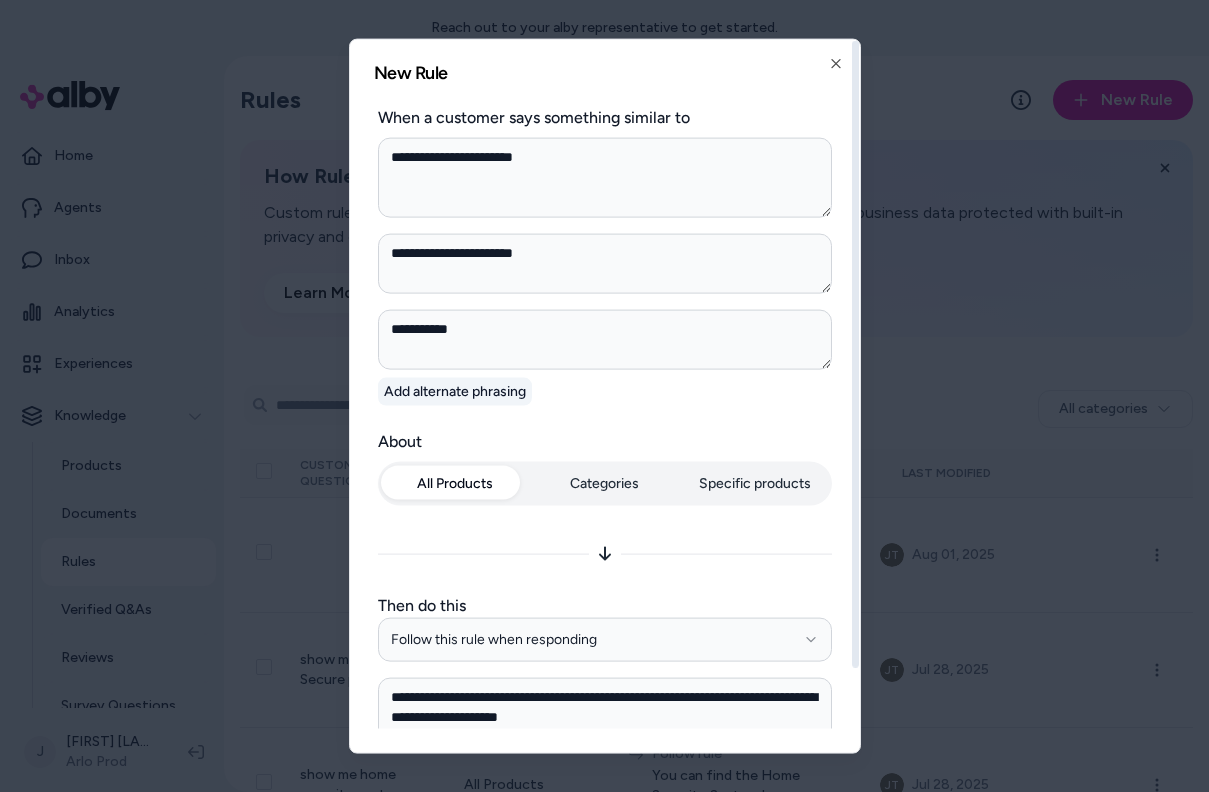 type on "*" 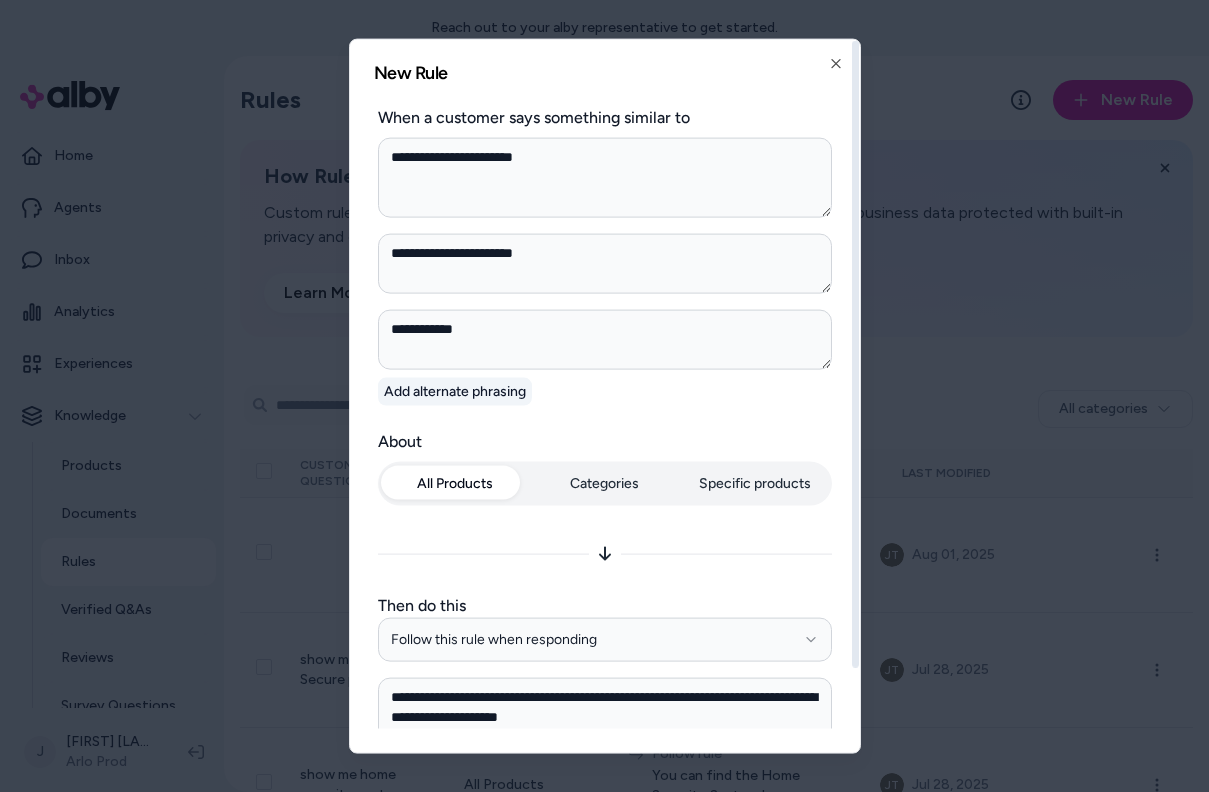 type on "*" 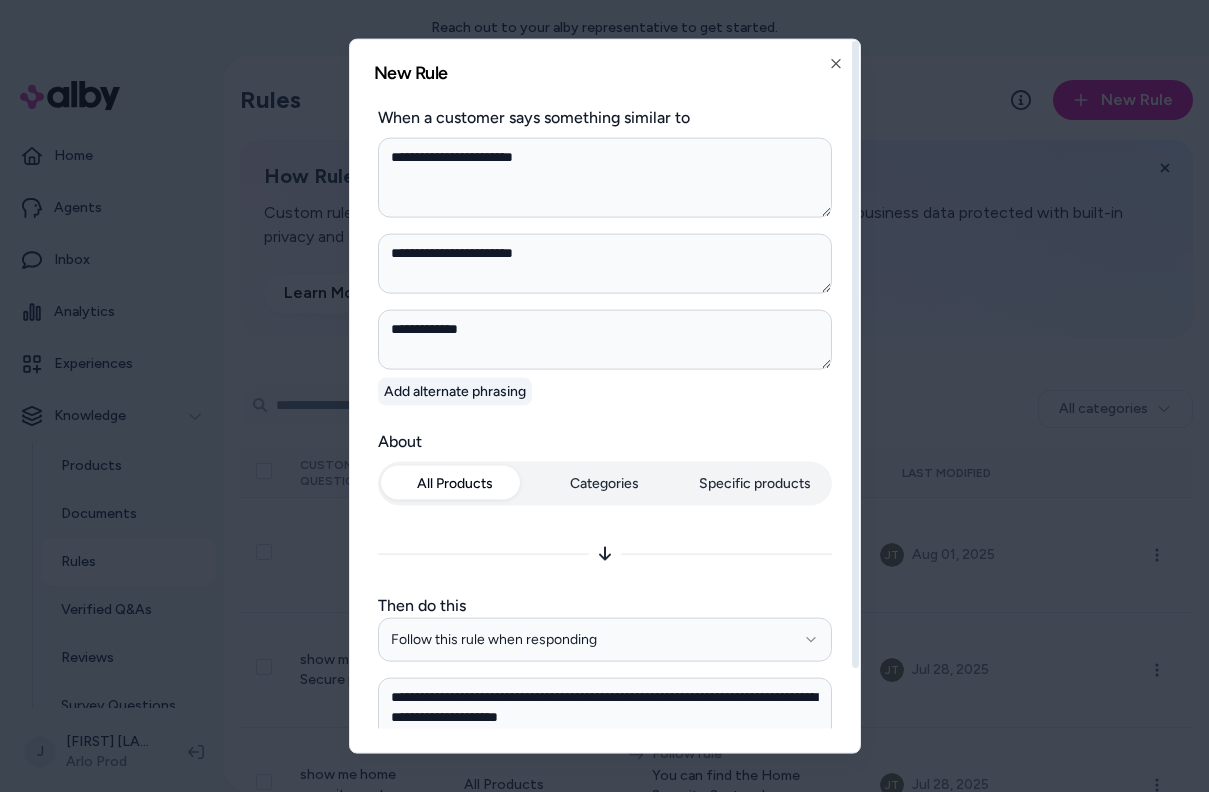 type on "*" 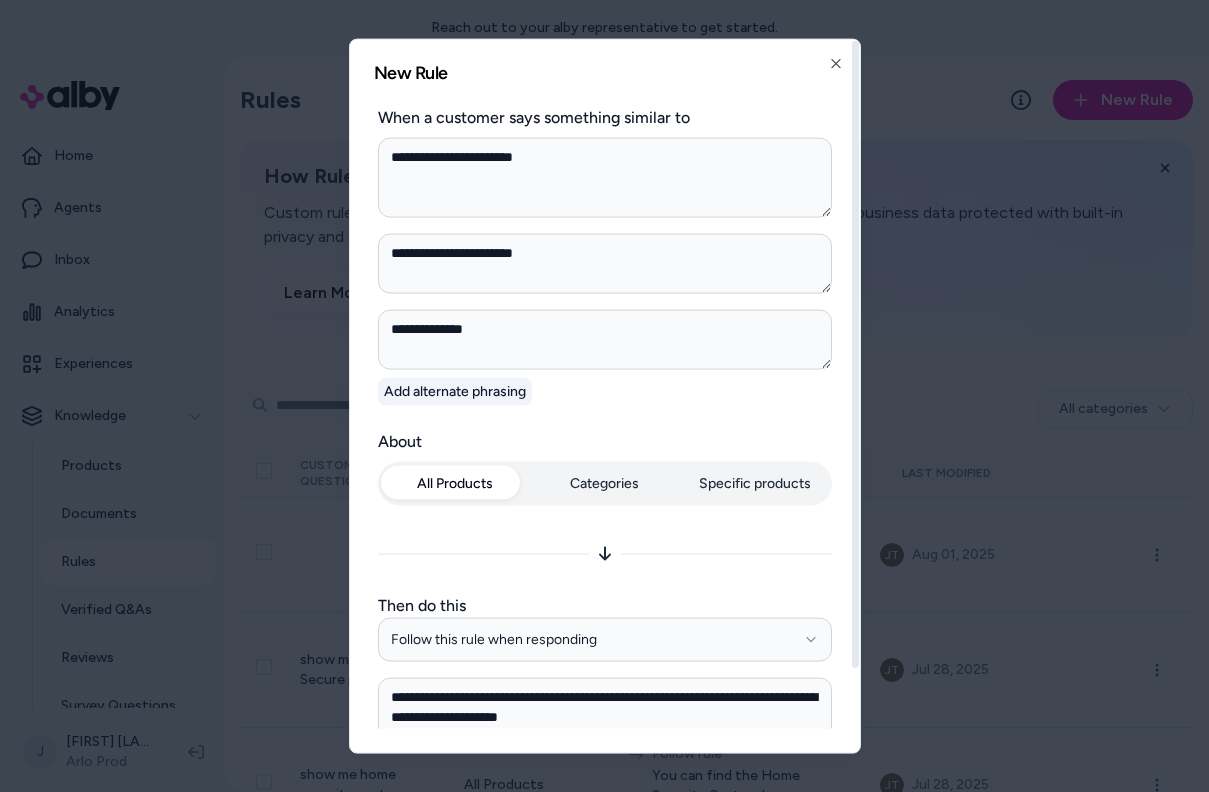 type on "*" 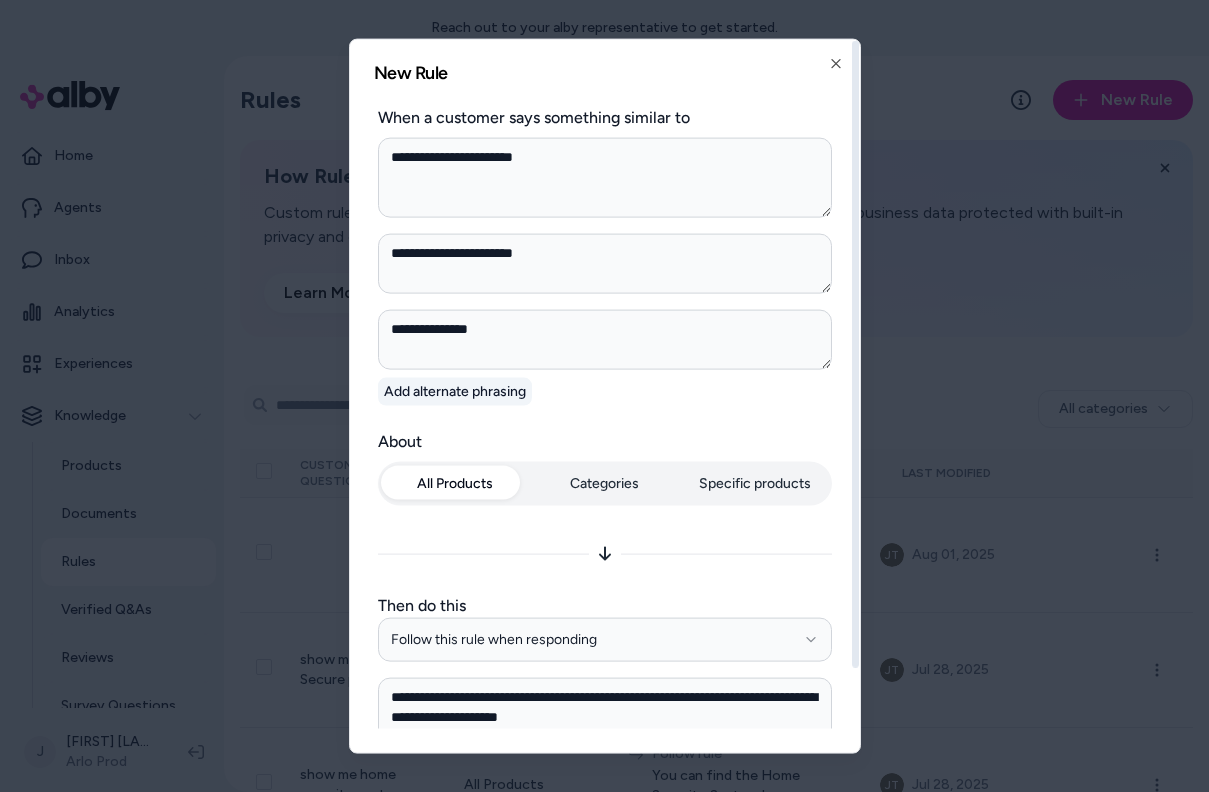 type on "*" 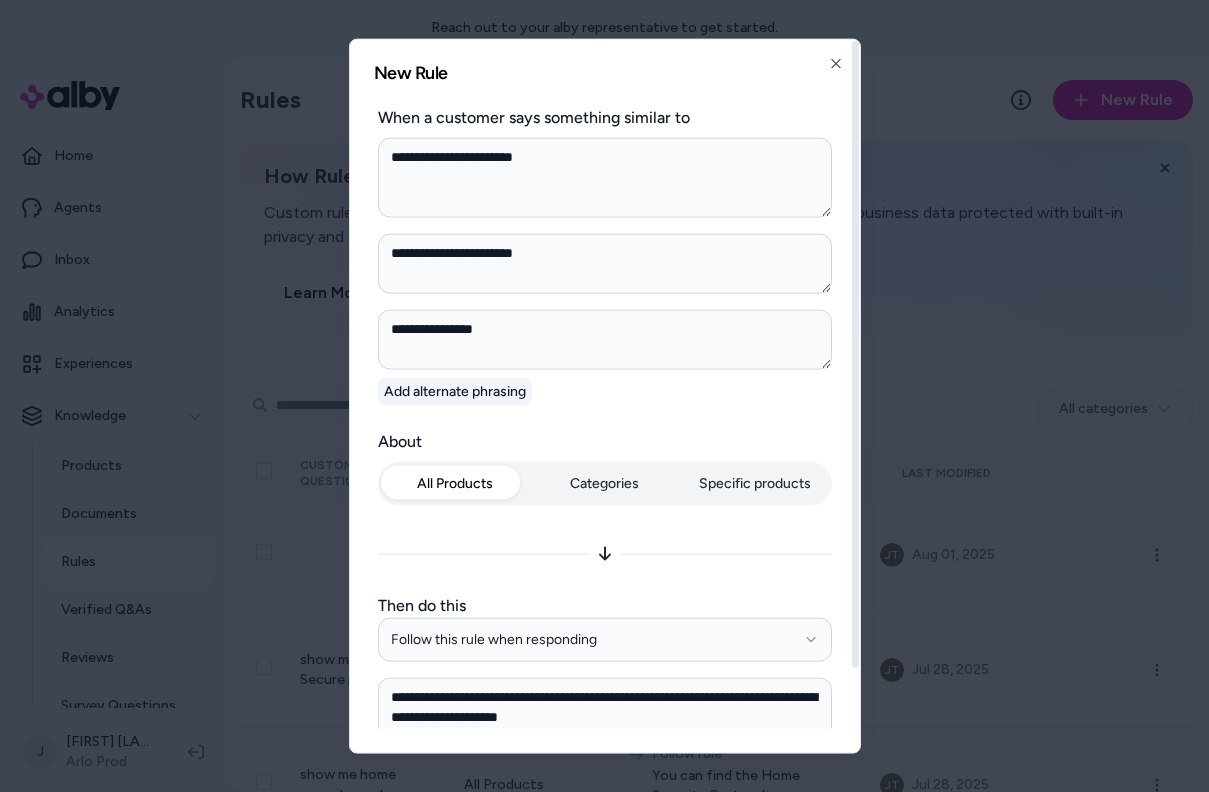 type on "*" 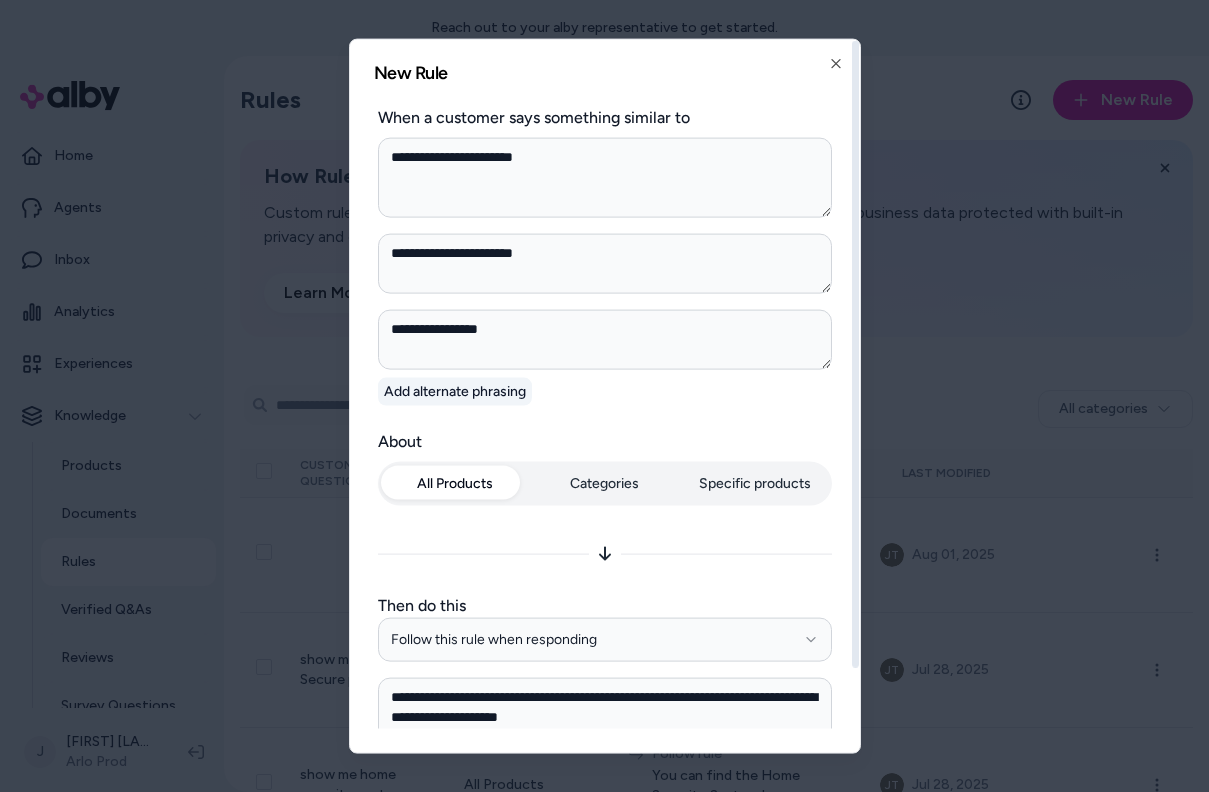 type on "*" 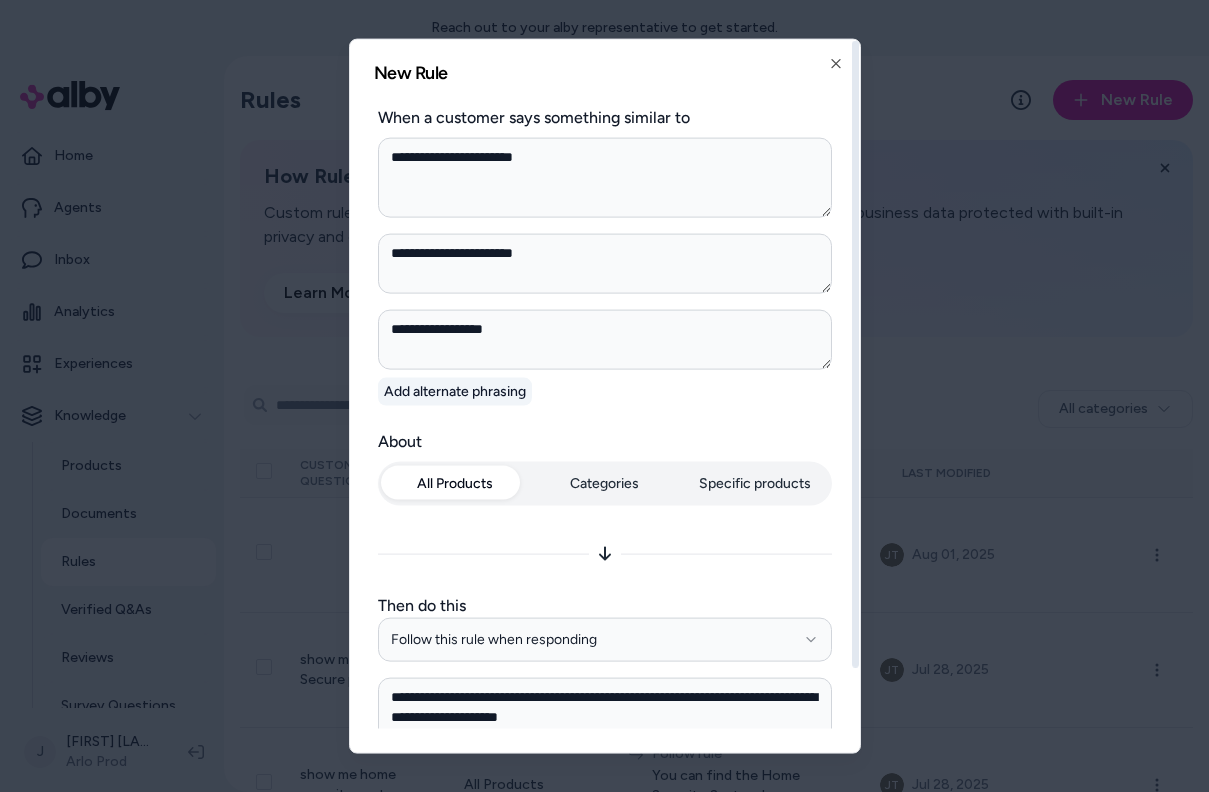 type on "*" 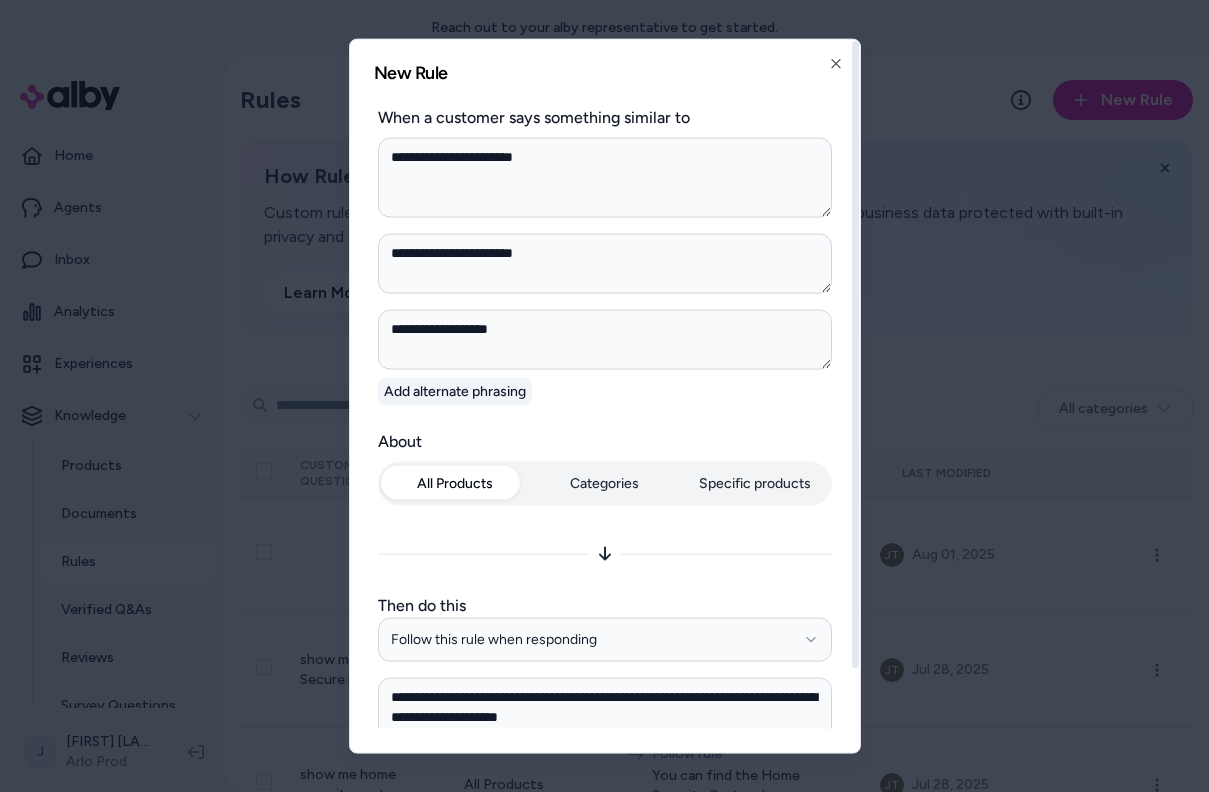 type on "*" 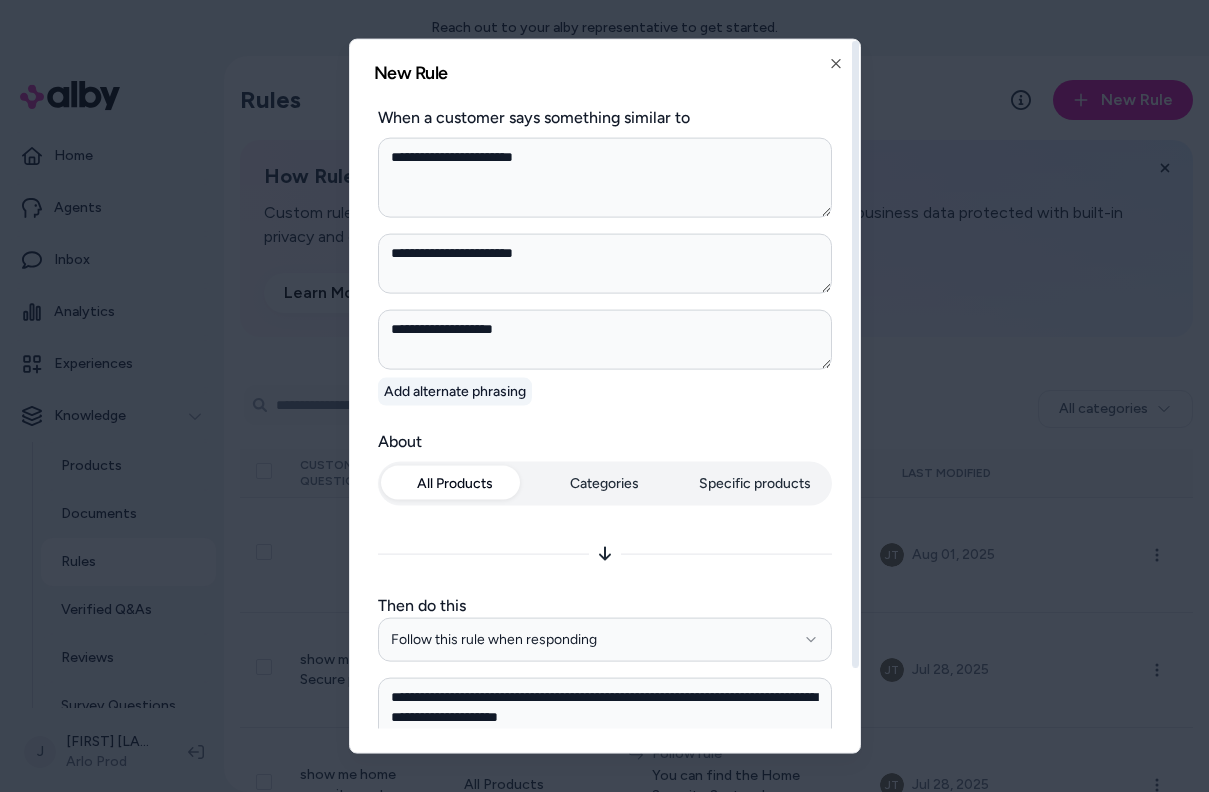 type on "*" 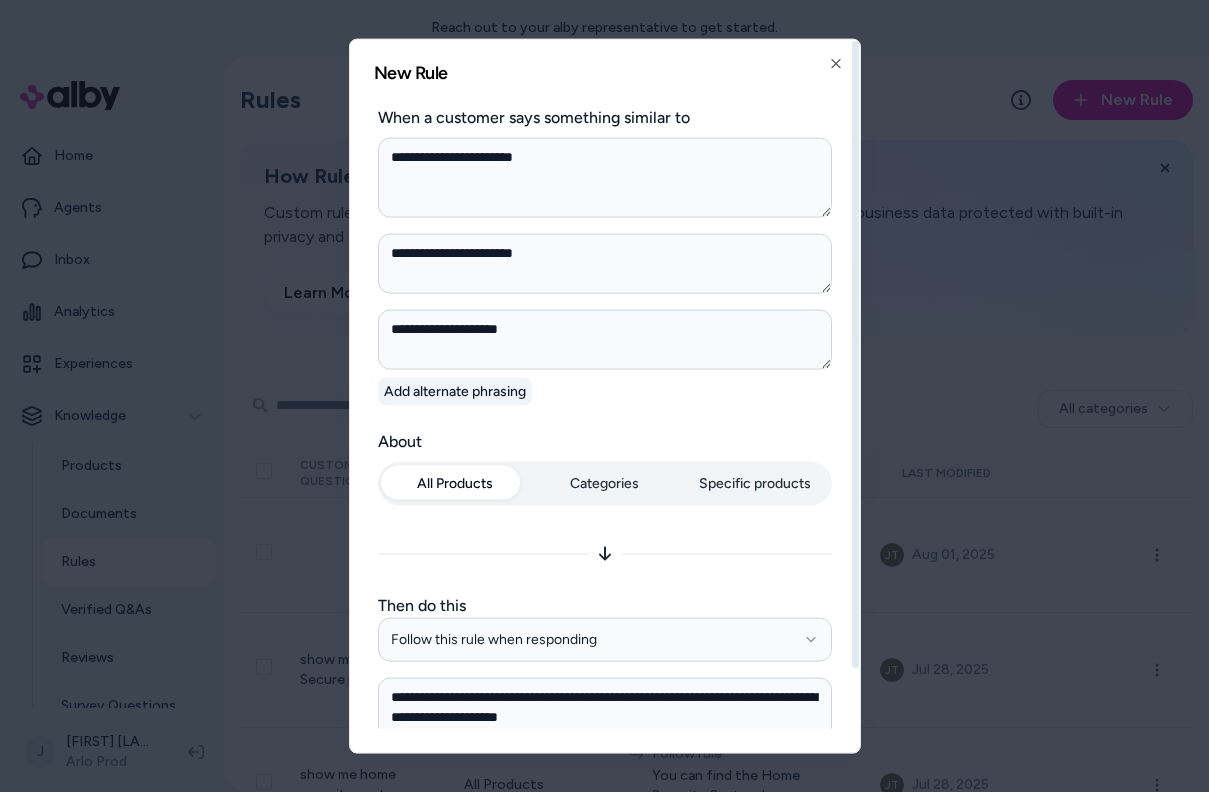 type on "*" 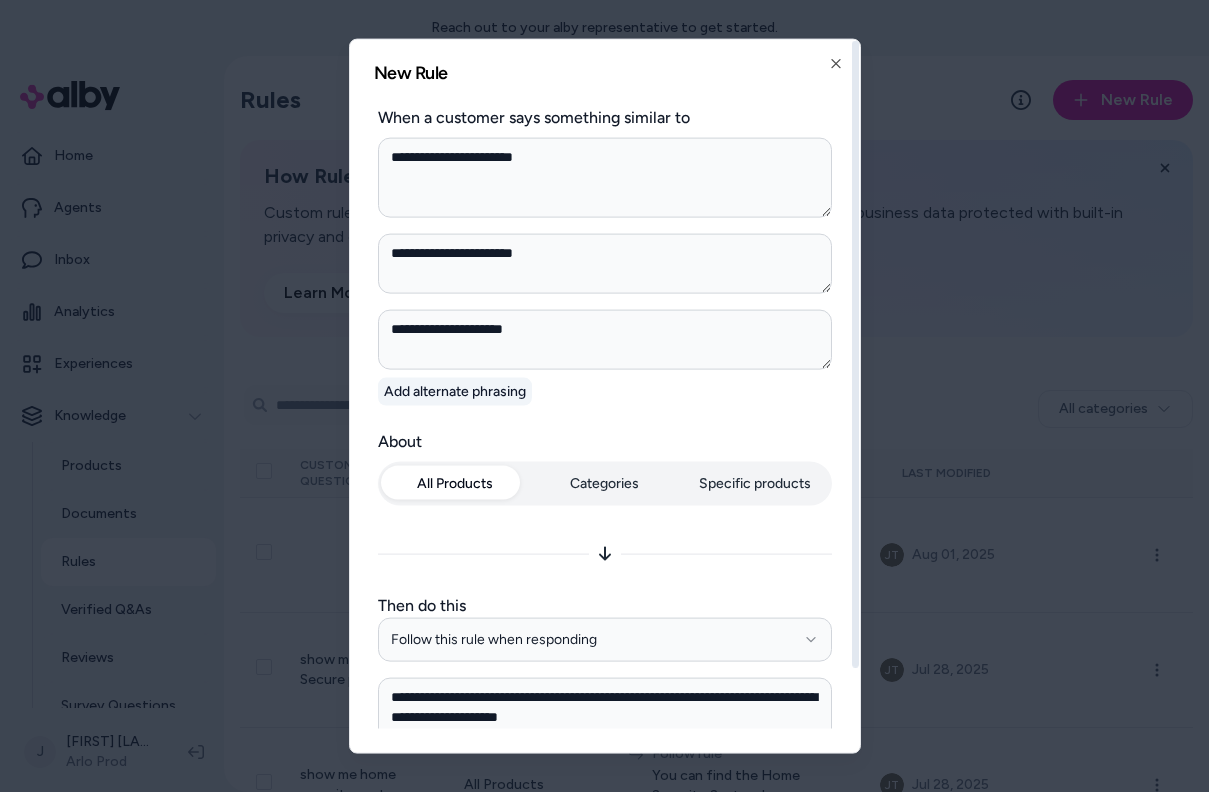 type on "*" 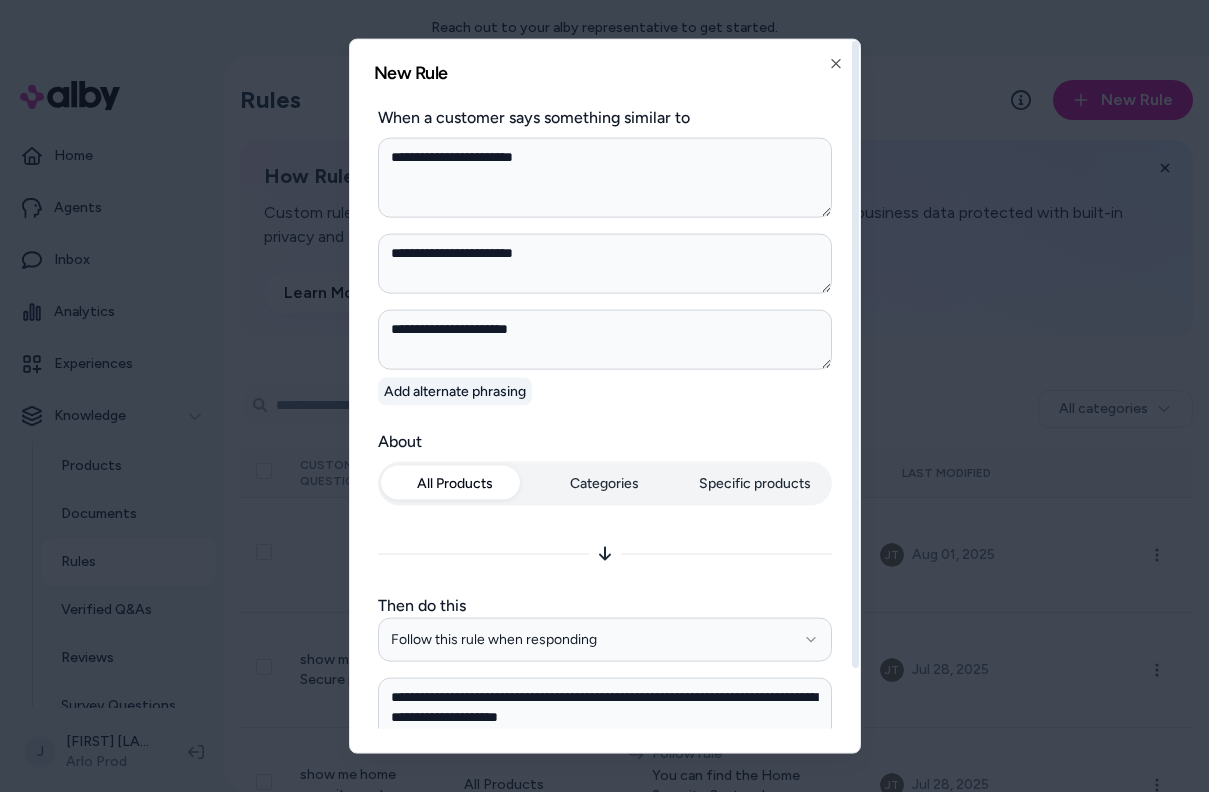 type on "*" 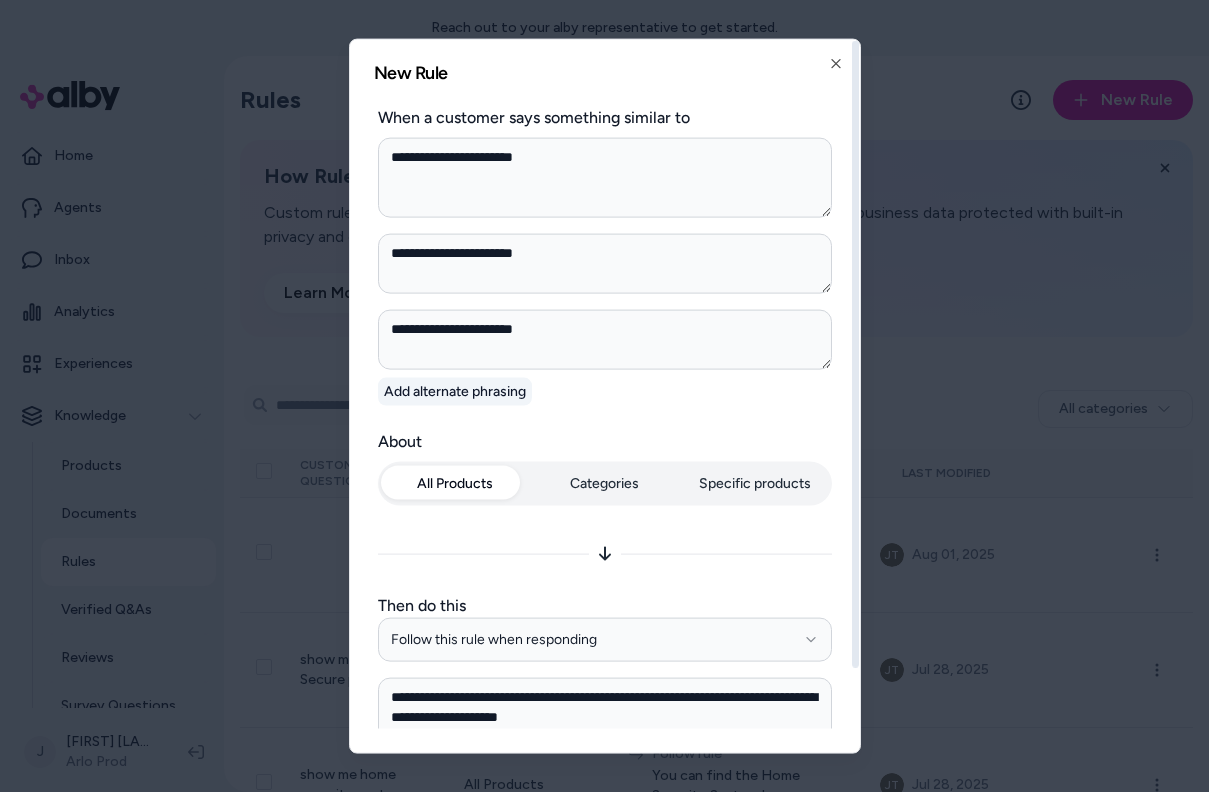 type on "*" 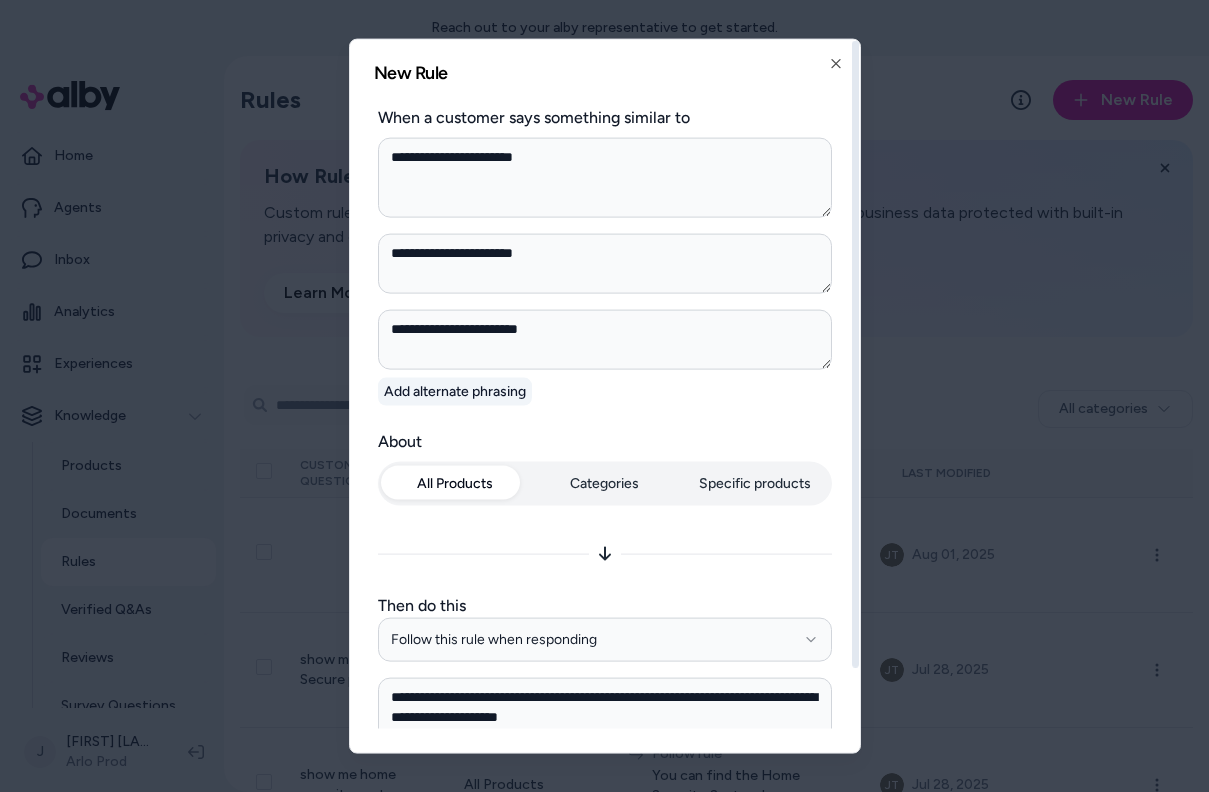 type on "*" 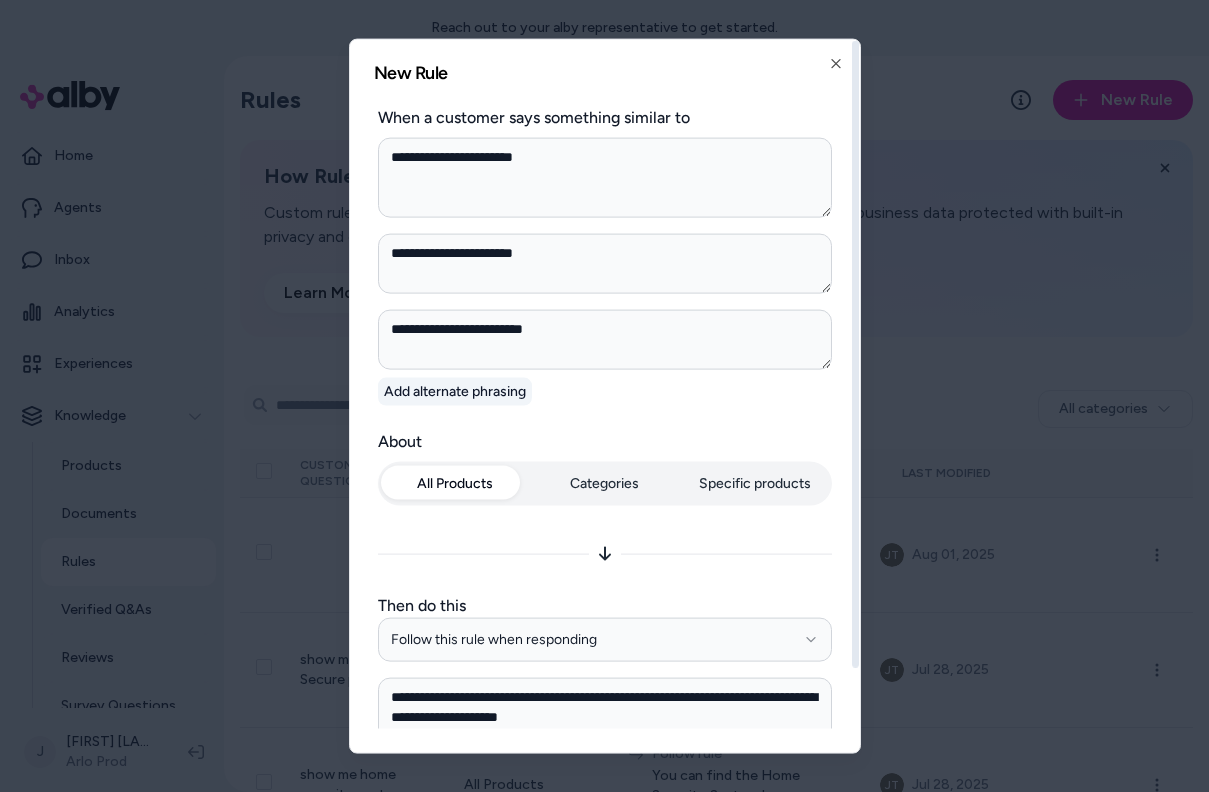 type on "*" 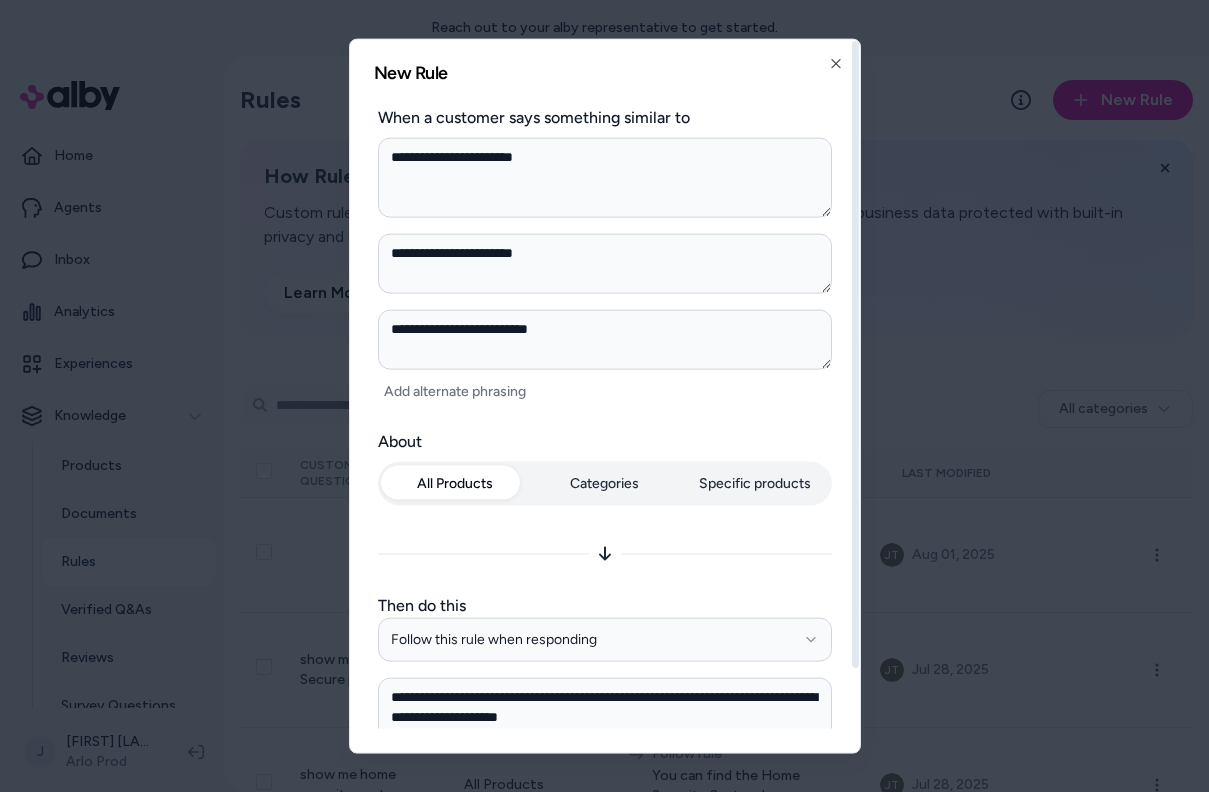 scroll, scrollTop: 88, scrollLeft: 0, axis: vertical 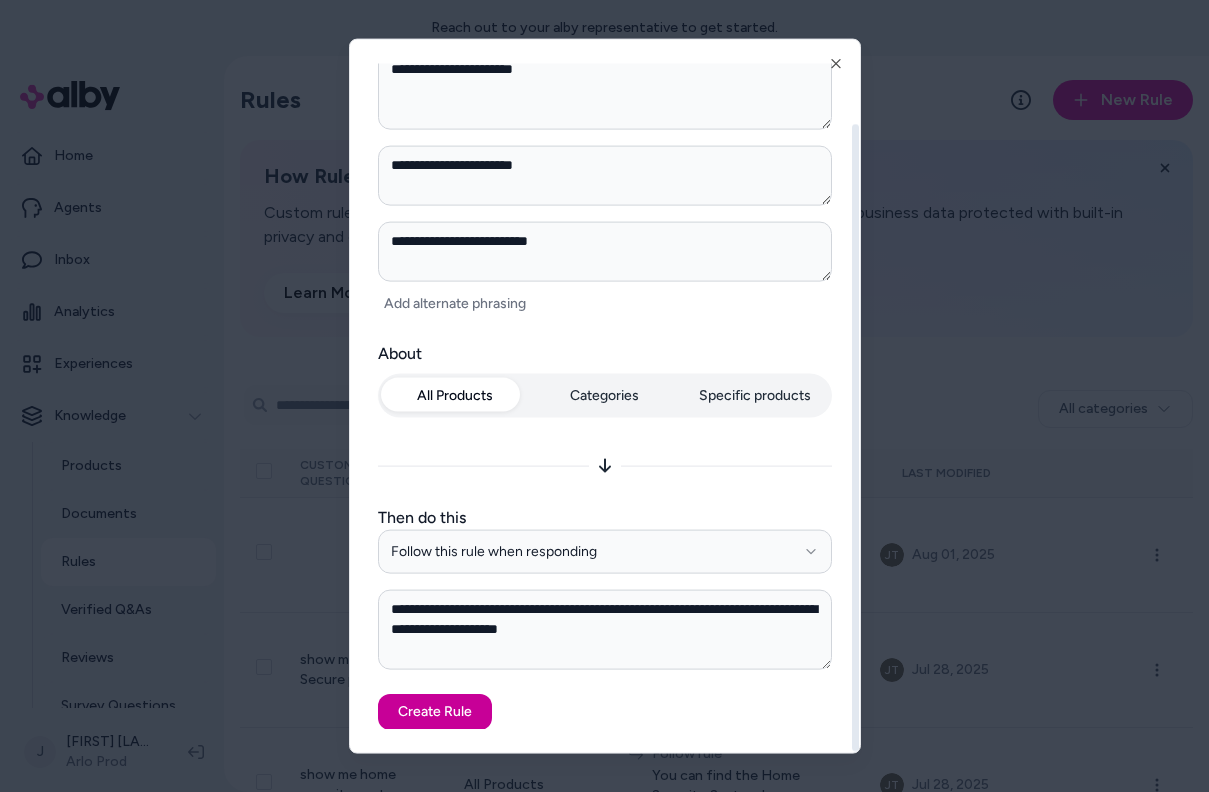 type on "**********" 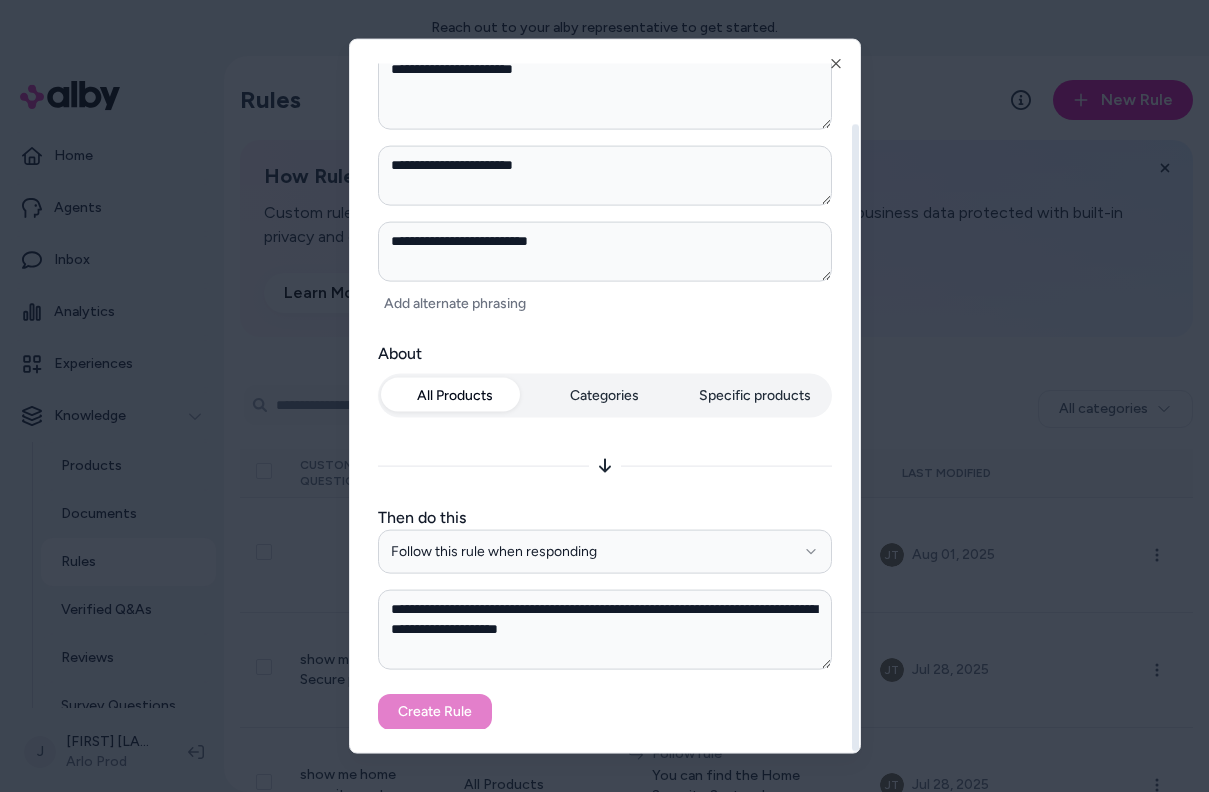 type on "*" 